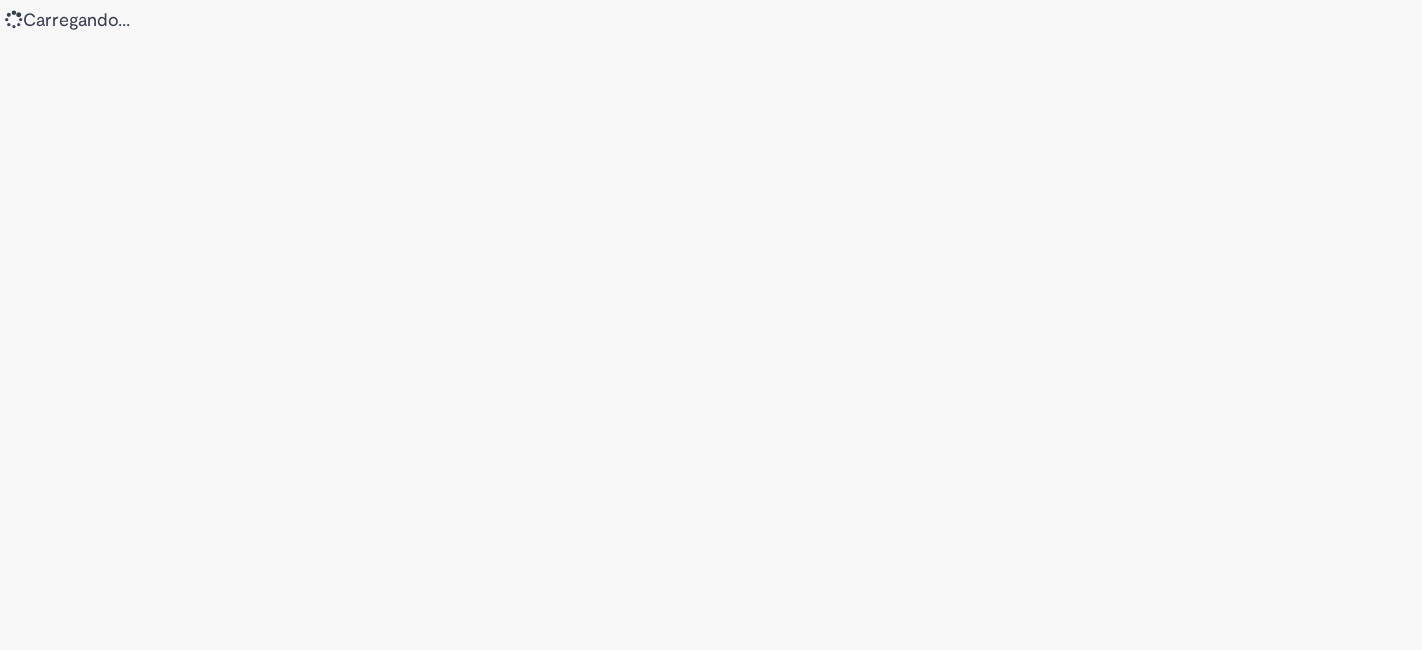 scroll, scrollTop: 0, scrollLeft: 0, axis: both 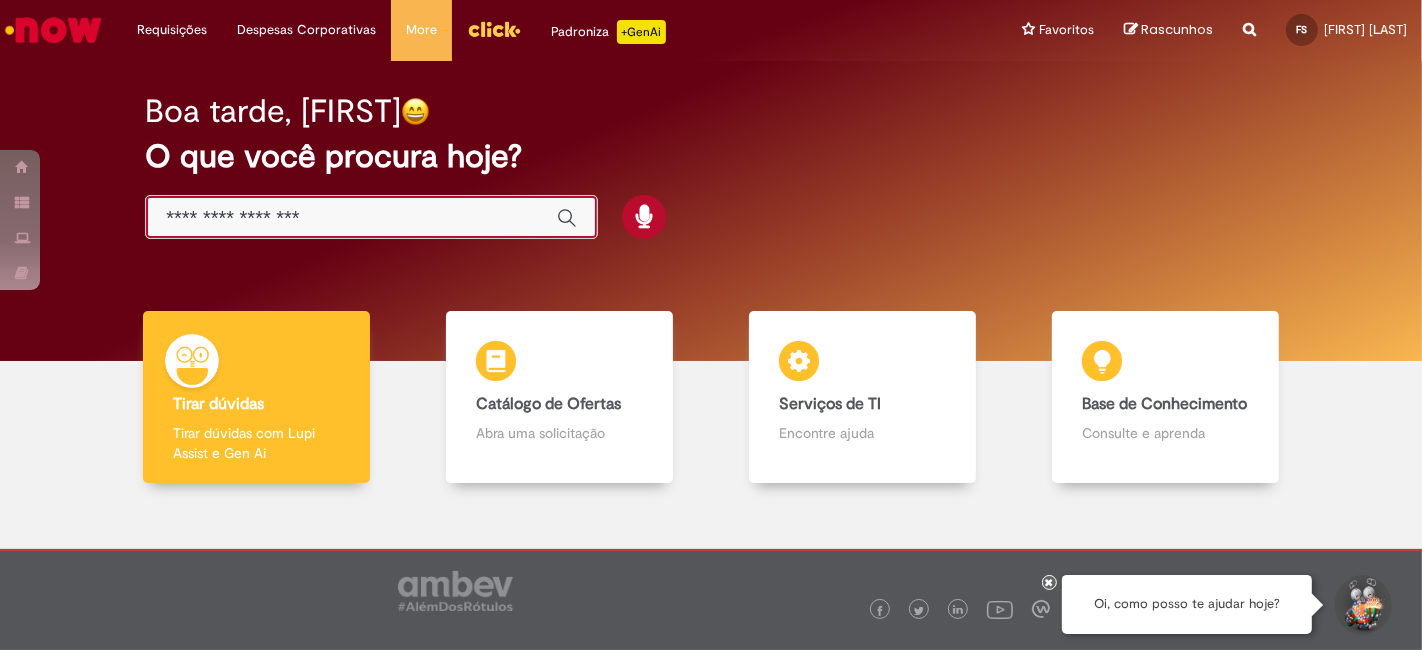 click at bounding box center [351, 218] 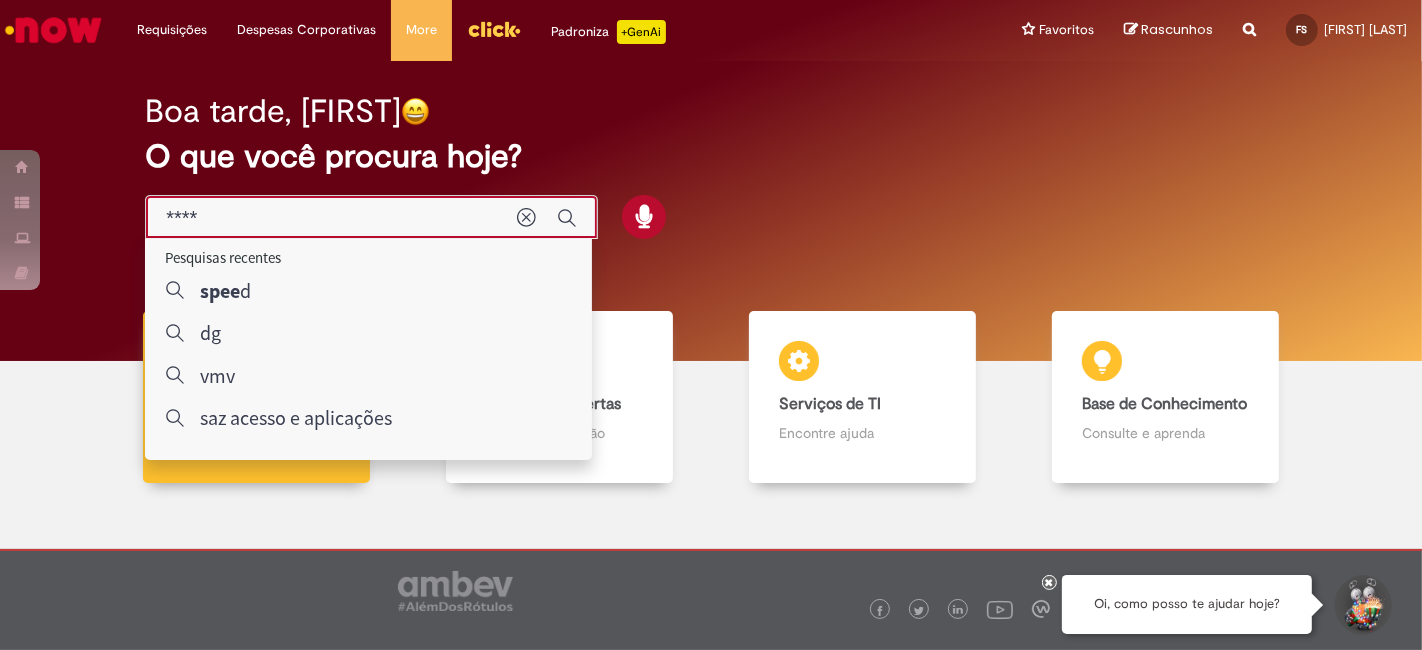type on "*****" 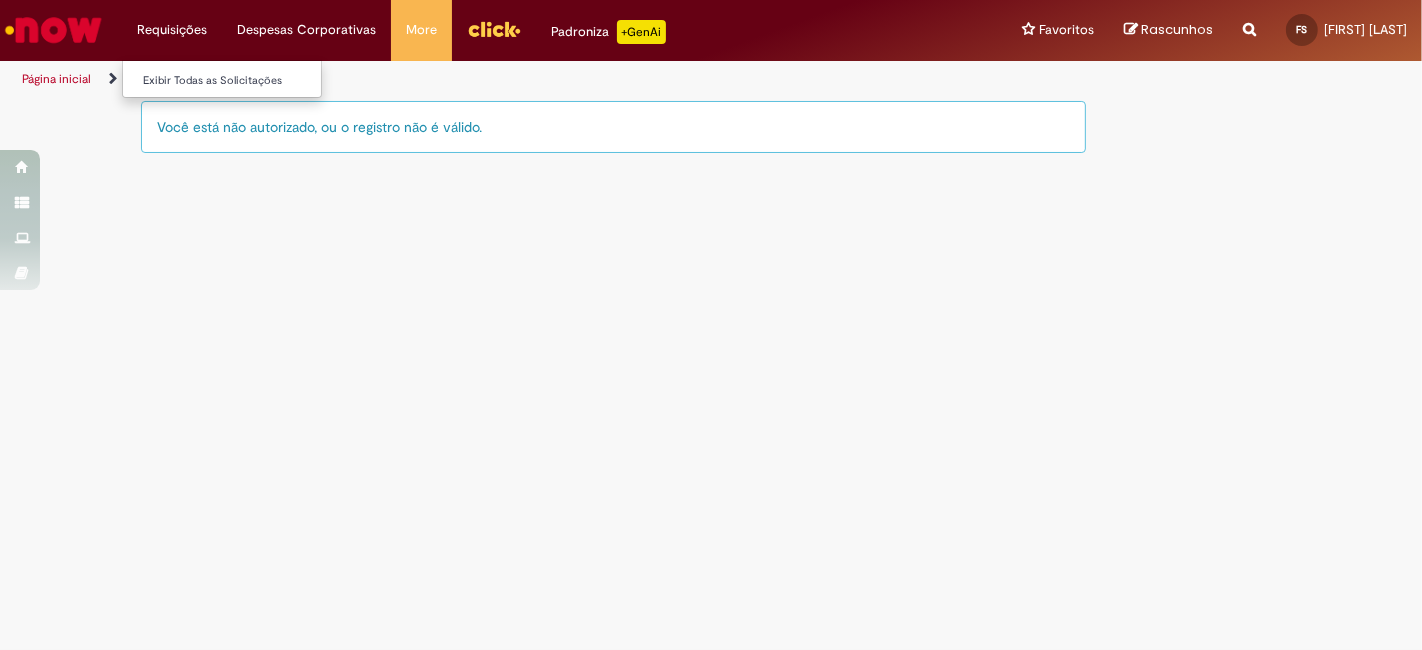 click on "Exibir Todas as Solicitações" at bounding box center [233, 79] 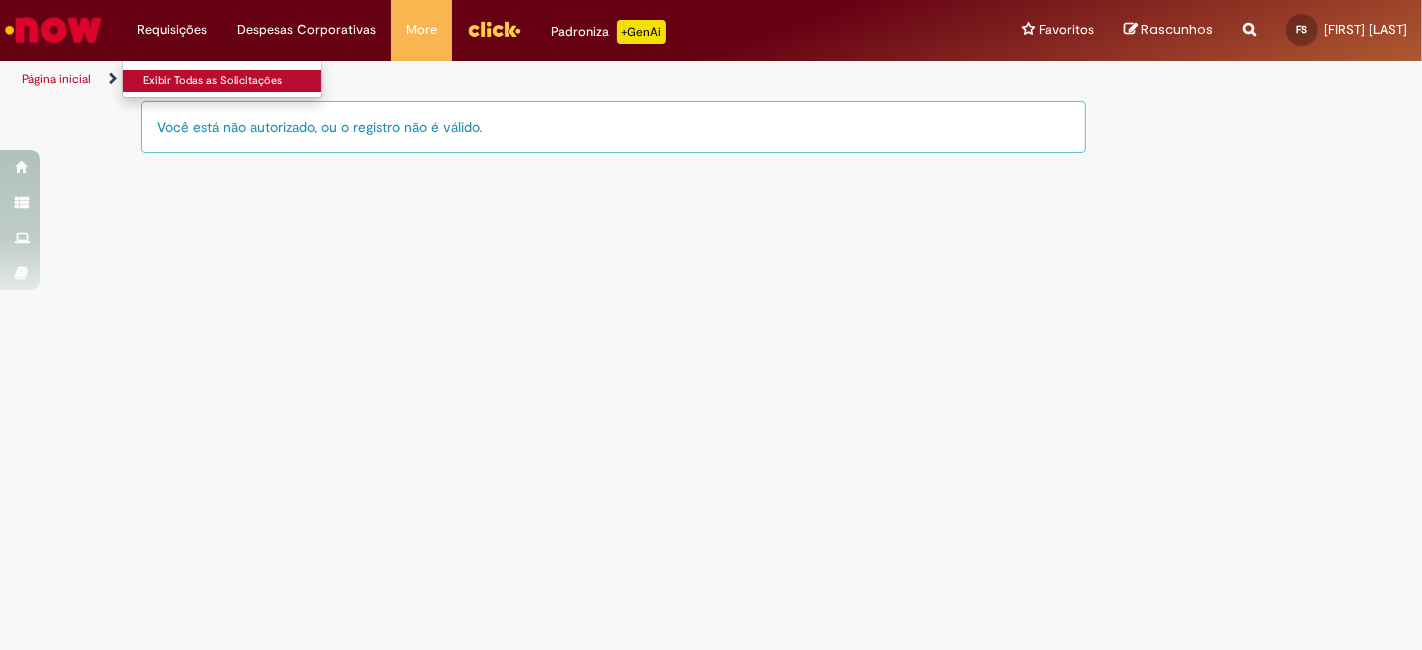 click on "Exibir Todas as Solicitações" at bounding box center (233, 81) 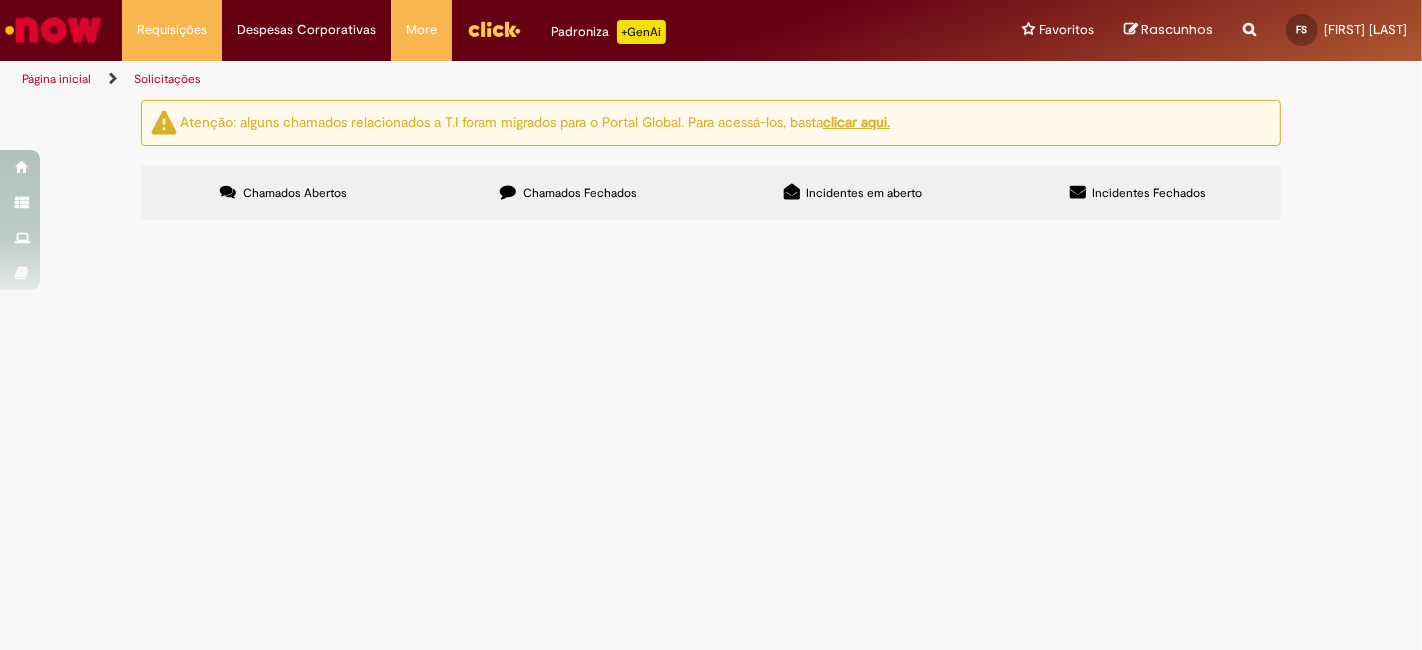 click at bounding box center [508, 192] 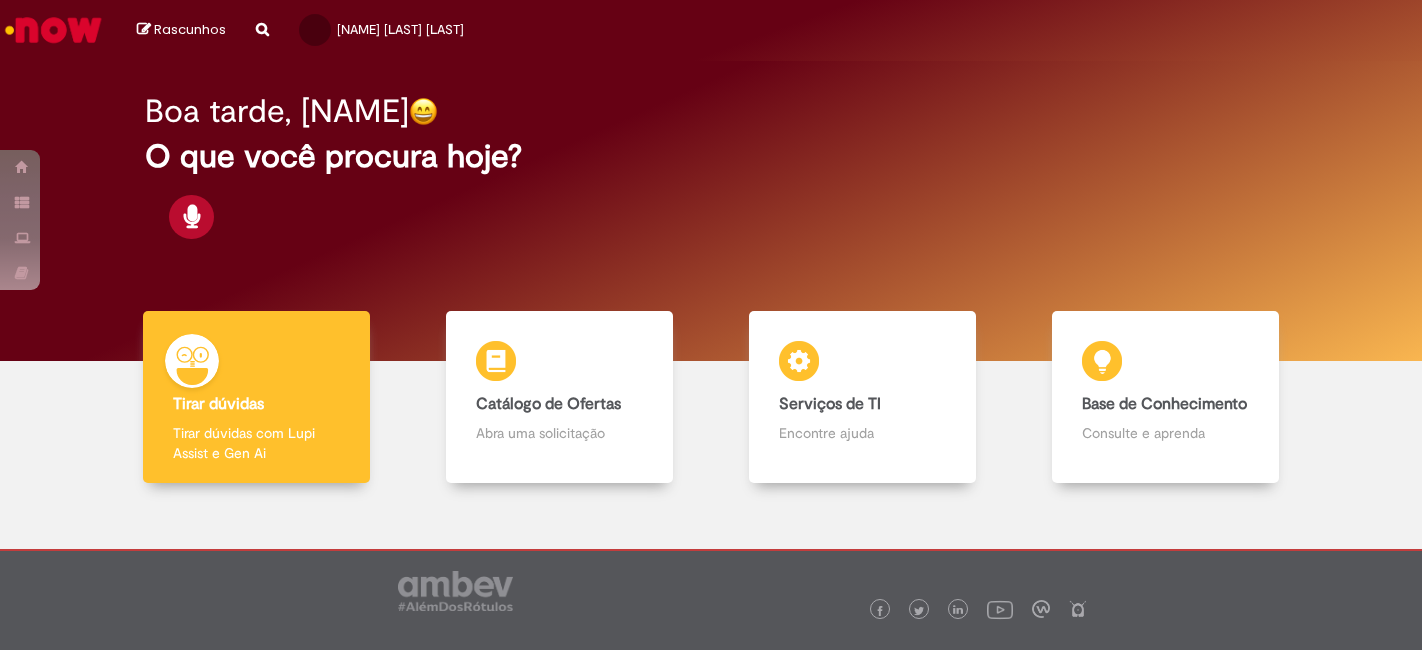 scroll, scrollTop: 0, scrollLeft: 0, axis: both 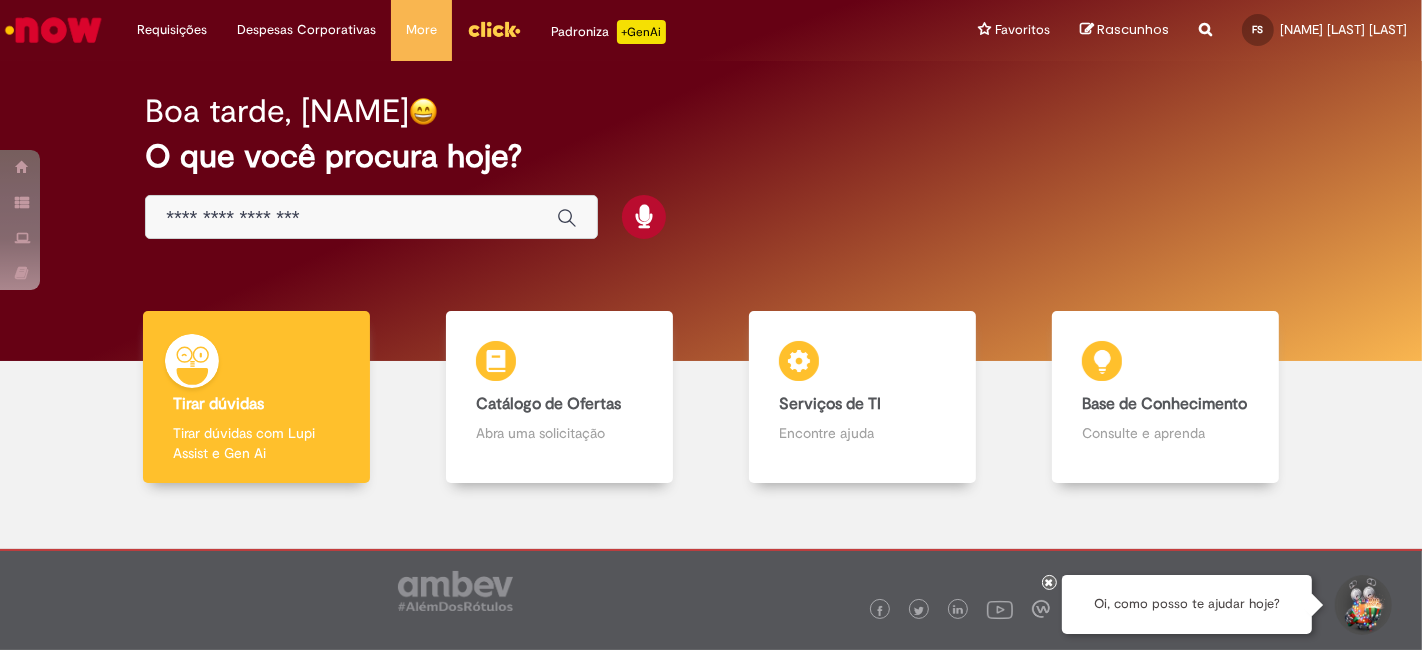 click at bounding box center (371, 217) 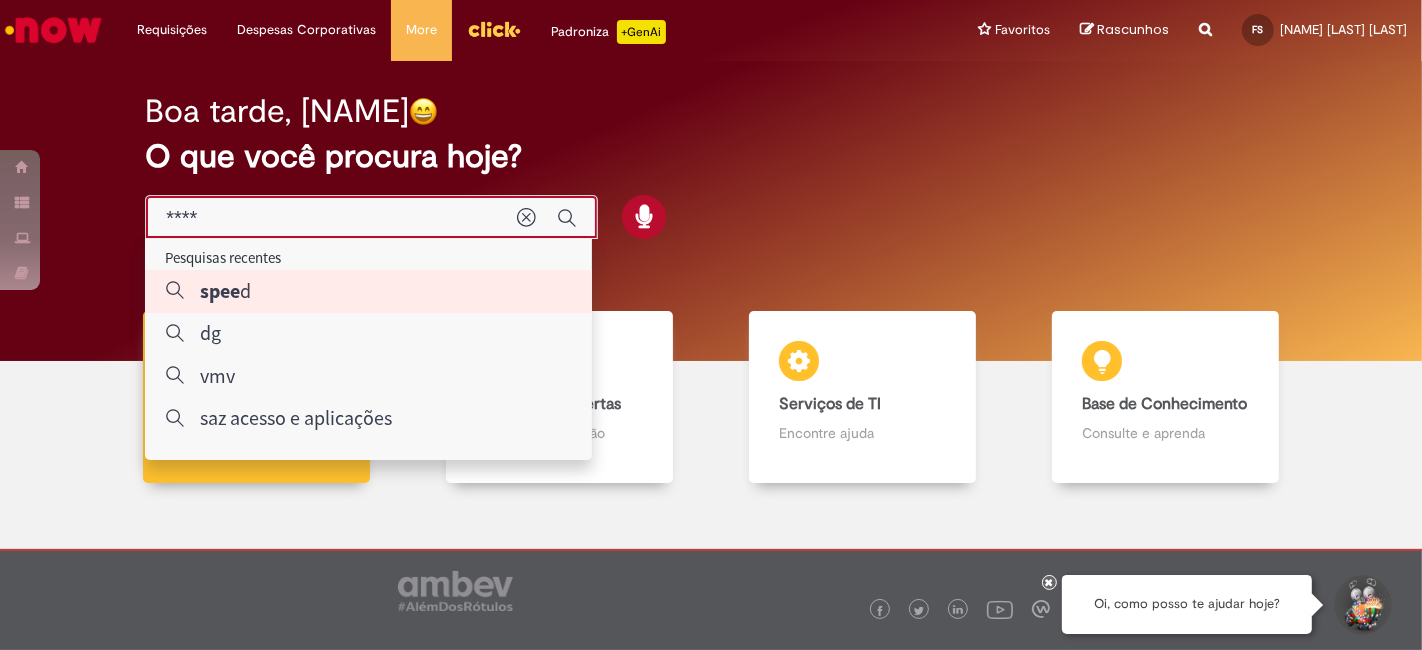 type on "*****" 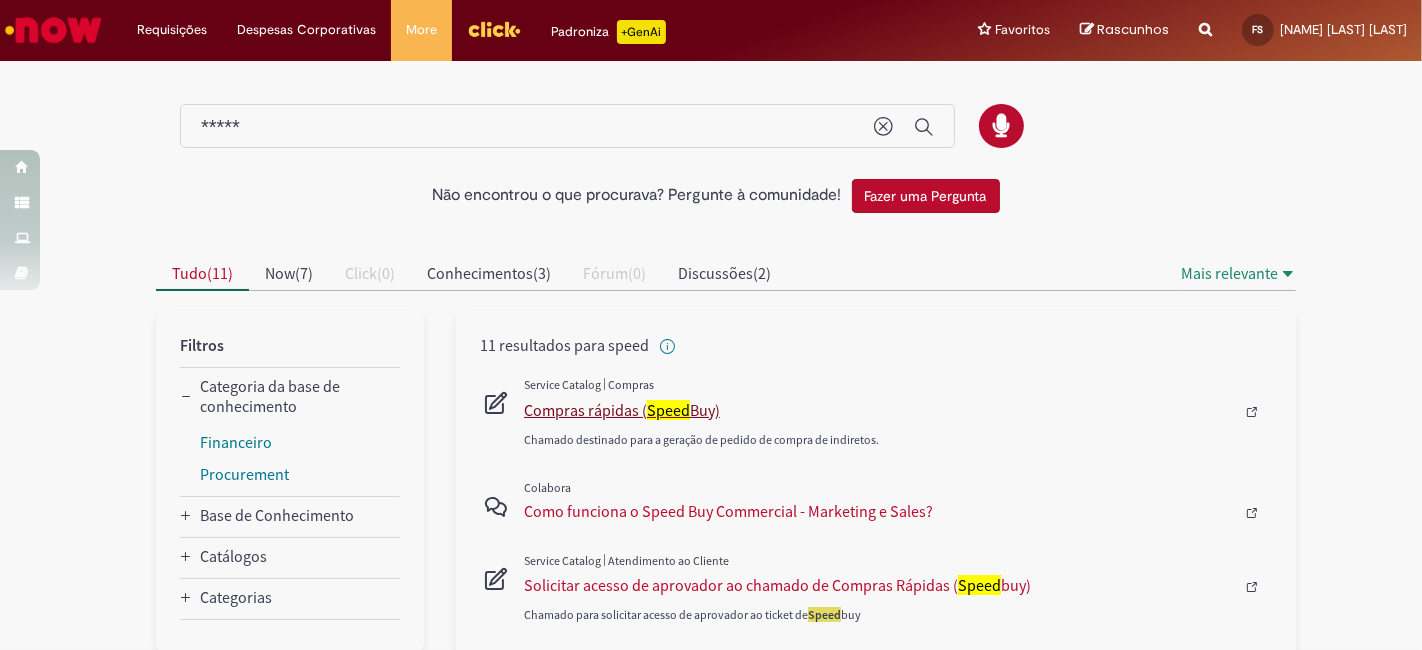 click on "Compras rápidas ( Speed  Buy)" at bounding box center [879, 410] 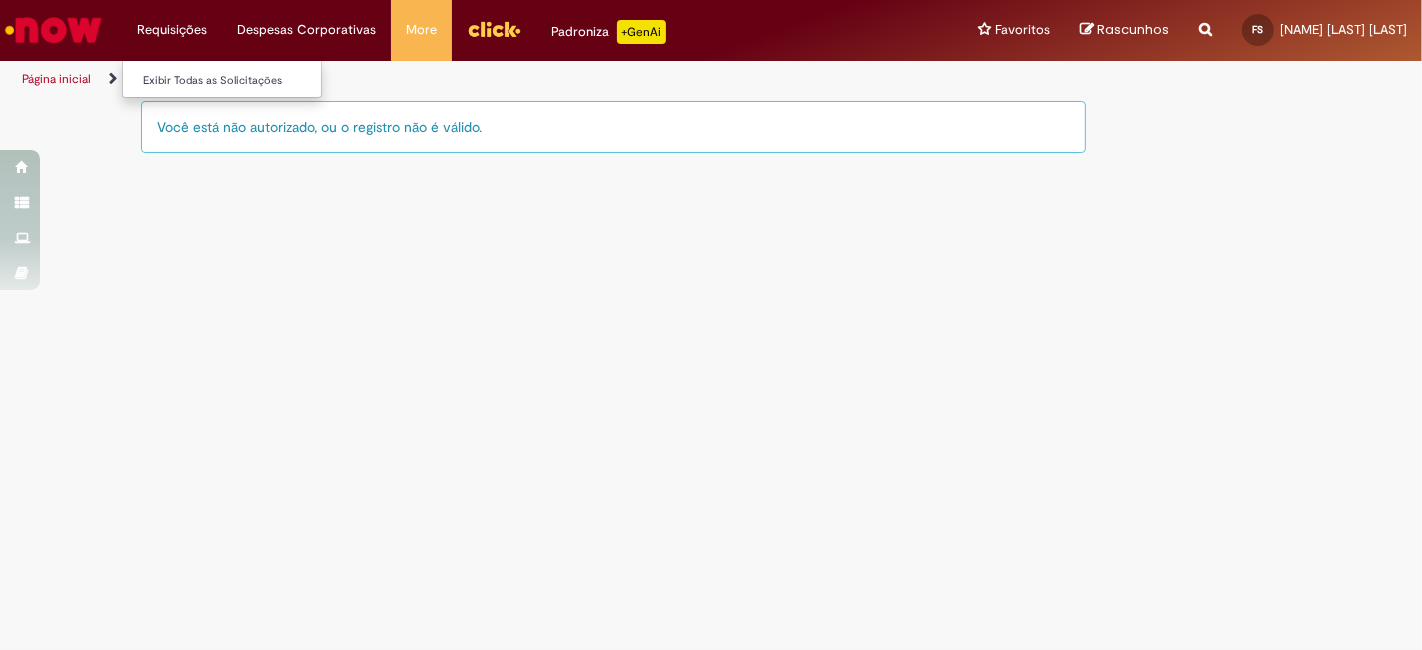 click on "Requisições
Exibir Todas as Solicitações" at bounding box center (172, 30) 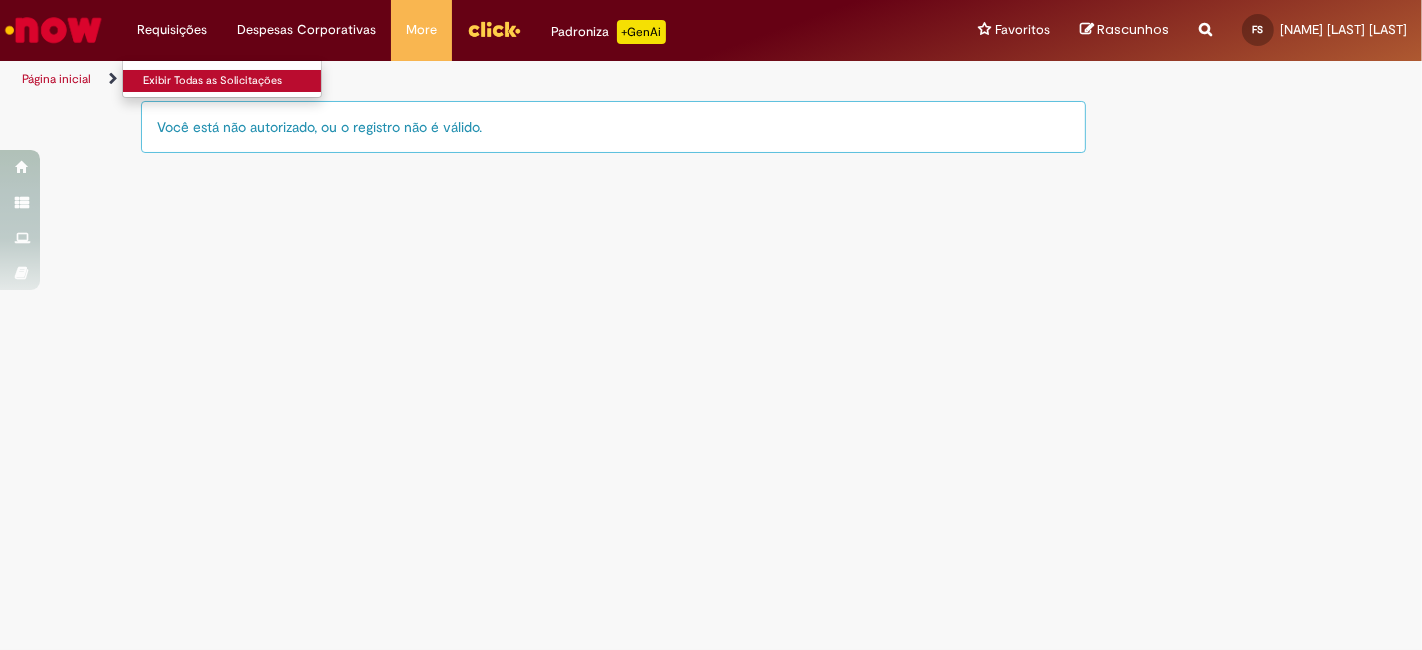 click on "Exibir Todas as Solicitações" at bounding box center (233, 81) 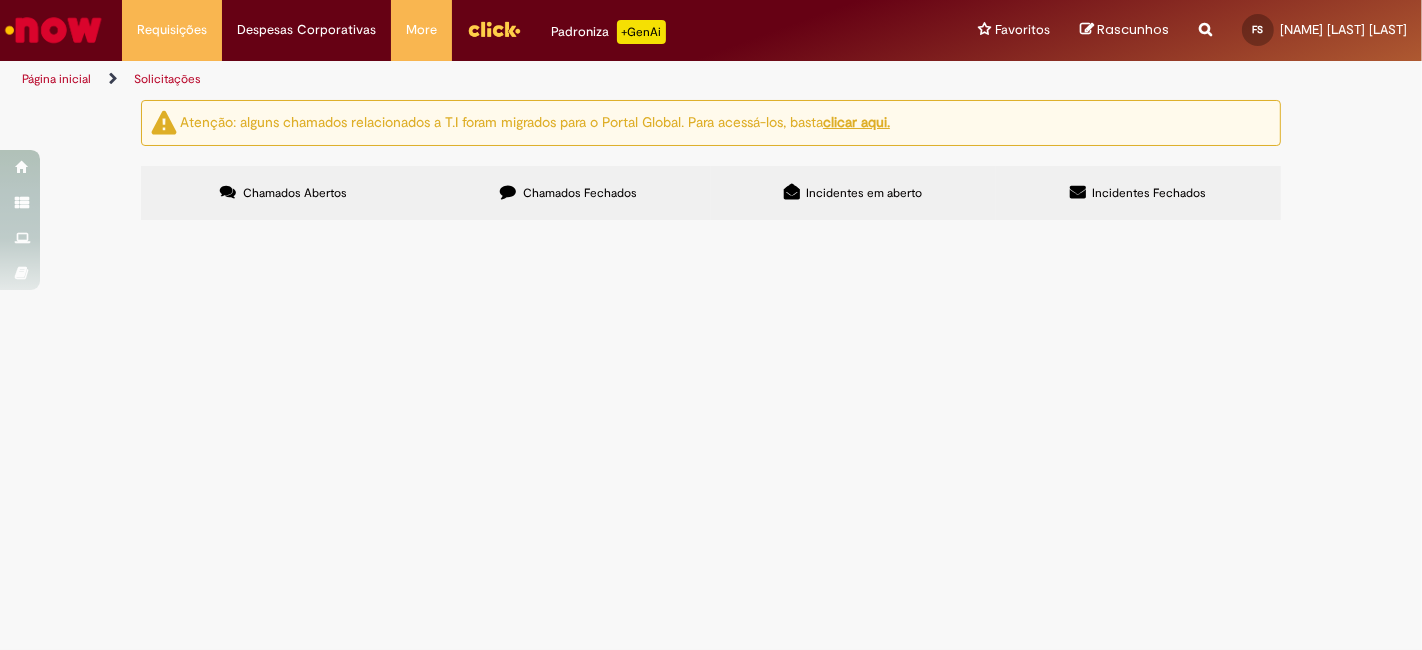 click on "Chamados Fechados" at bounding box center (580, 193) 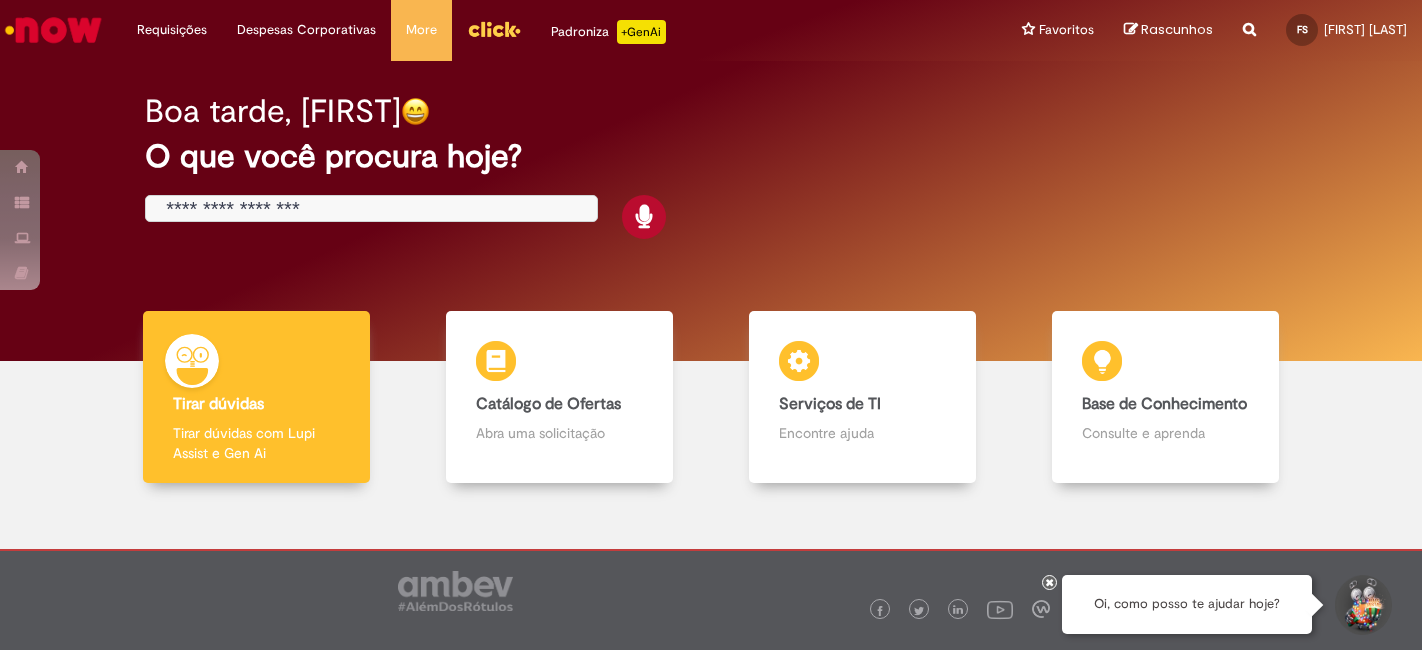 scroll, scrollTop: 0, scrollLeft: 0, axis: both 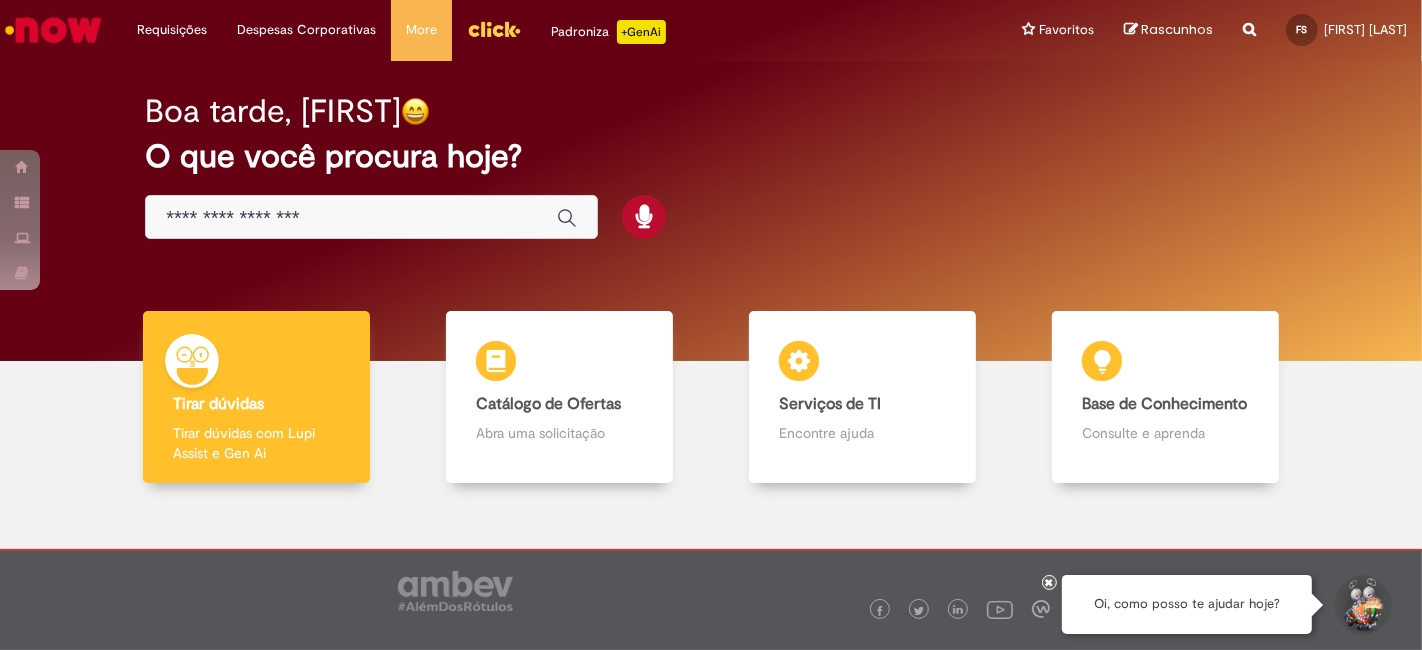 click on "Boa tarde, Fernanda
O que você procura hoje?" at bounding box center (711, 167) 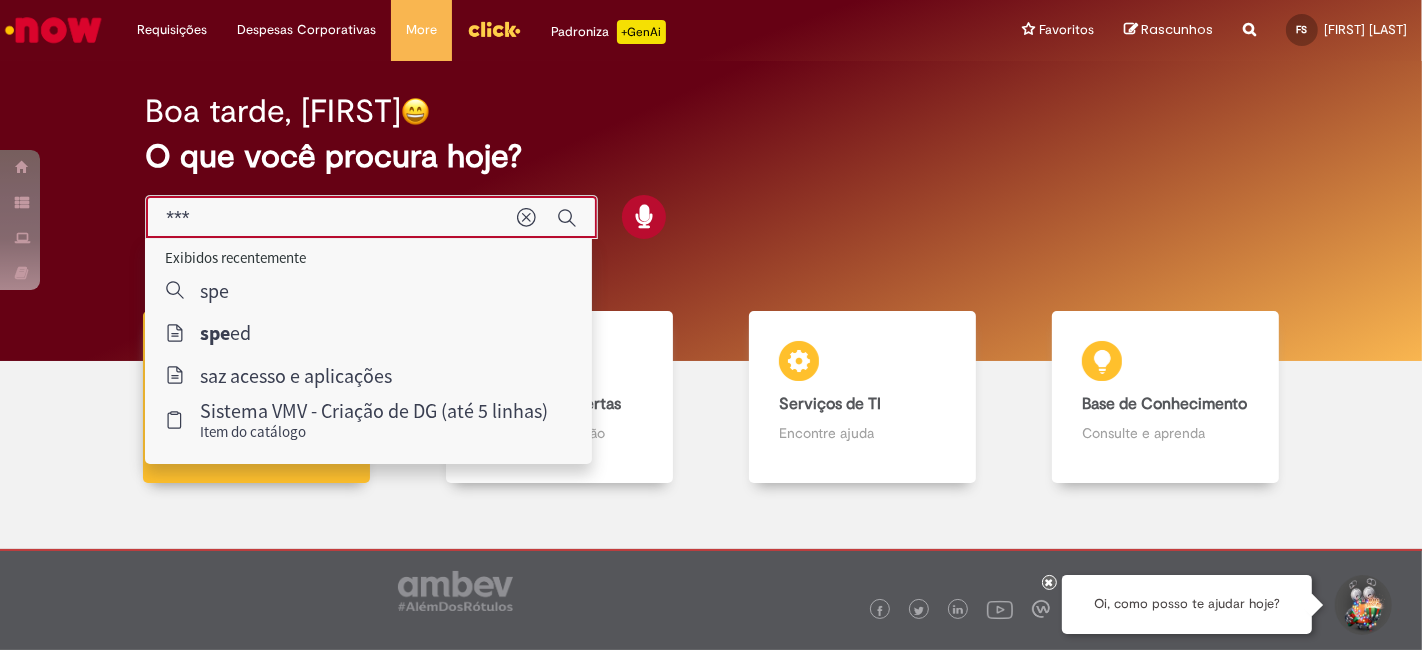 type on "****" 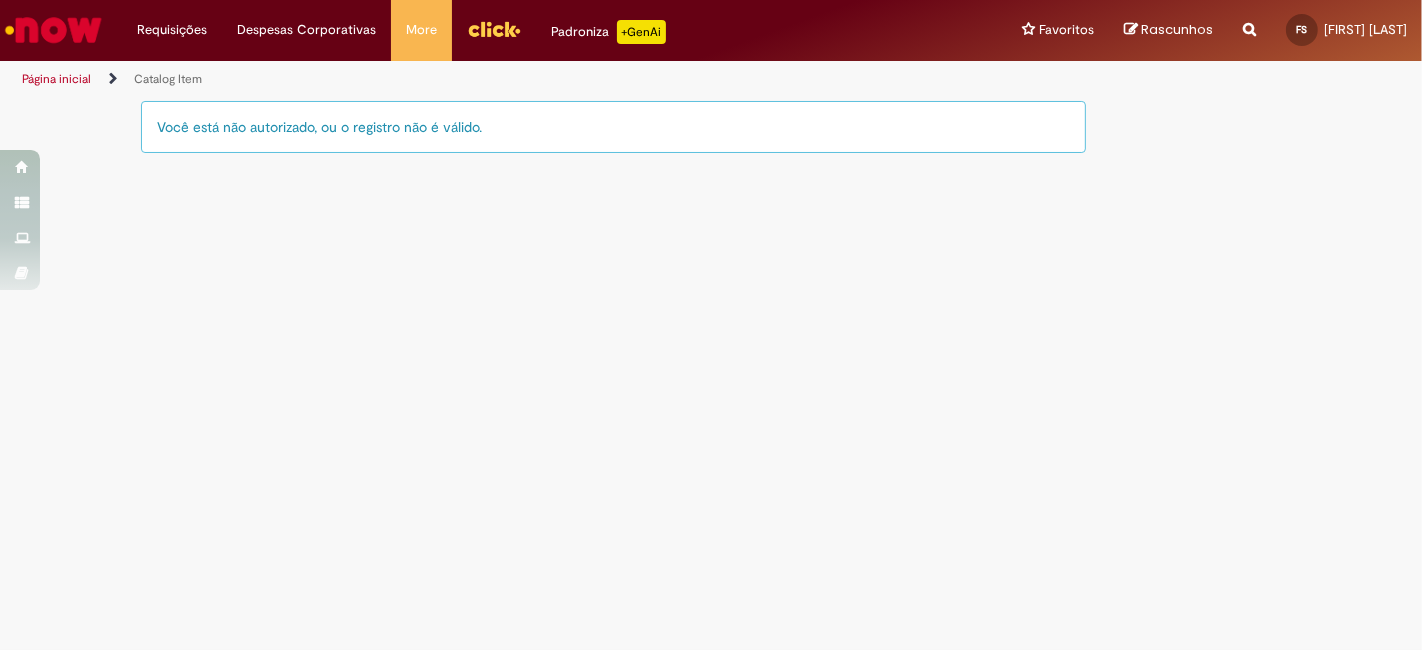 click at bounding box center [53, 30] 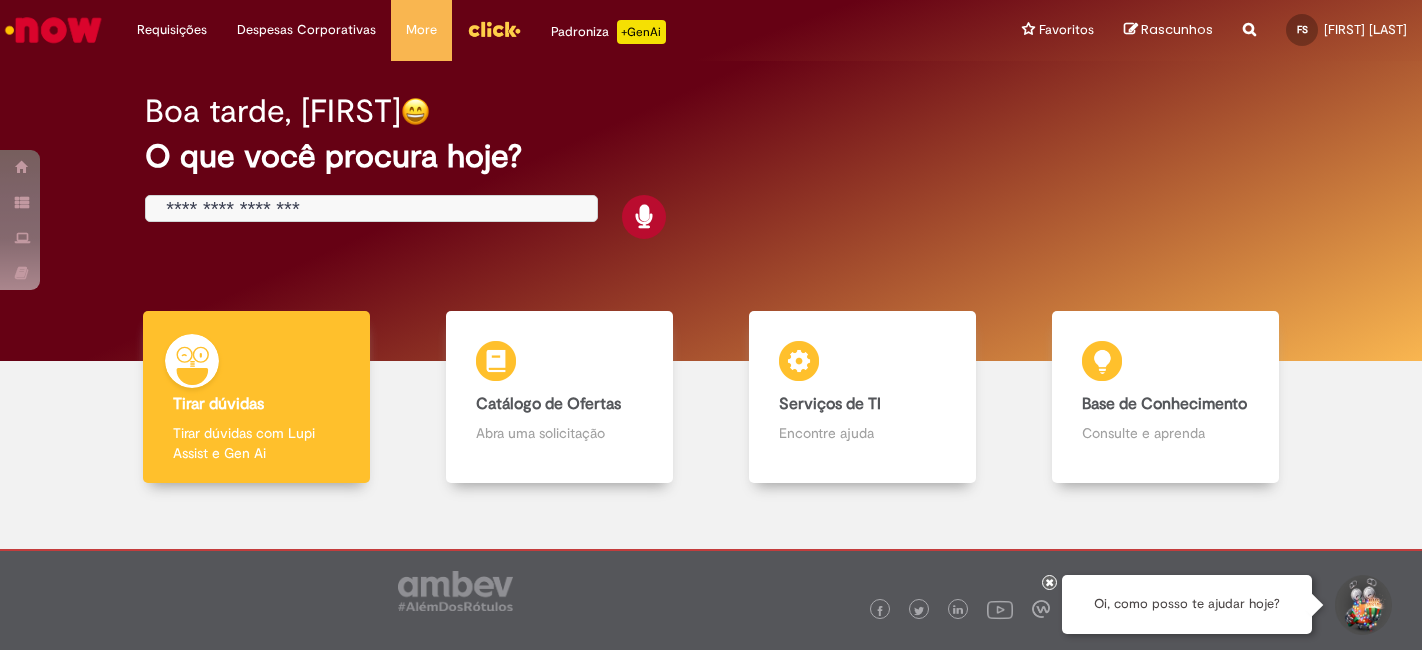scroll, scrollTop: 0, scrollLeft: 0, axis: both 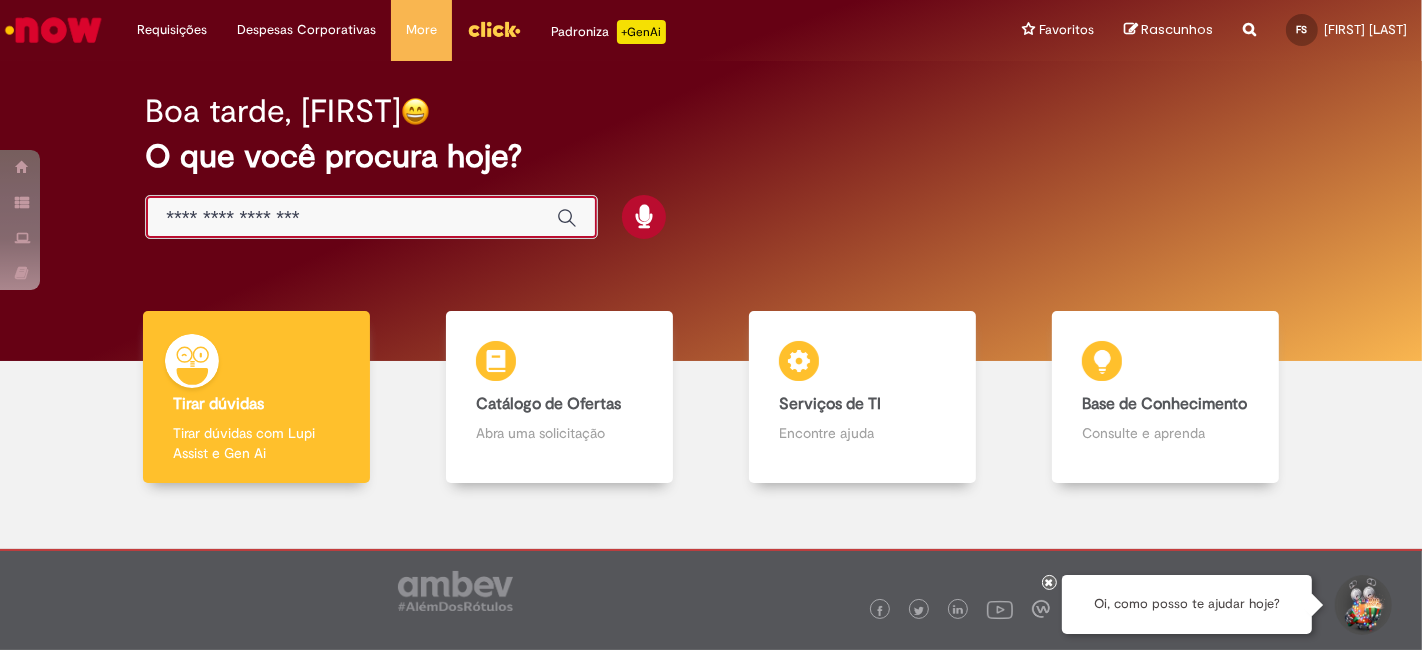 click at bounding box center (351, 218) 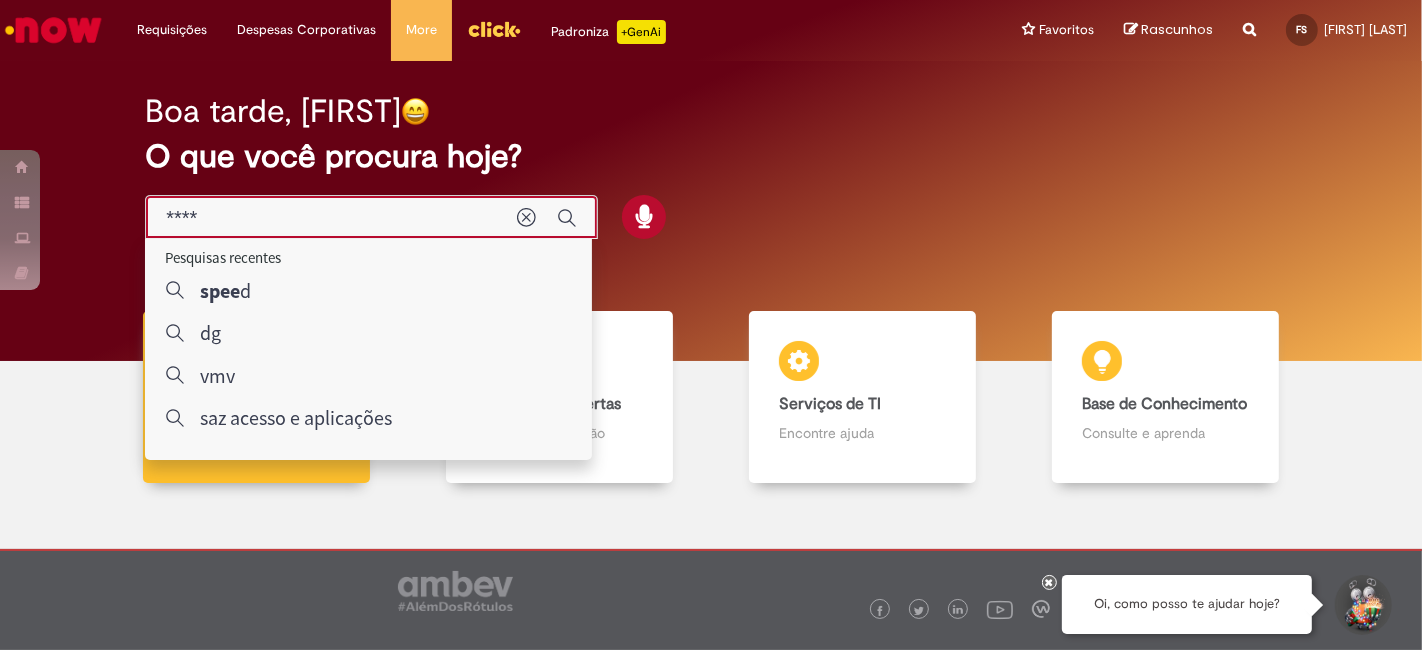 type on "*****" 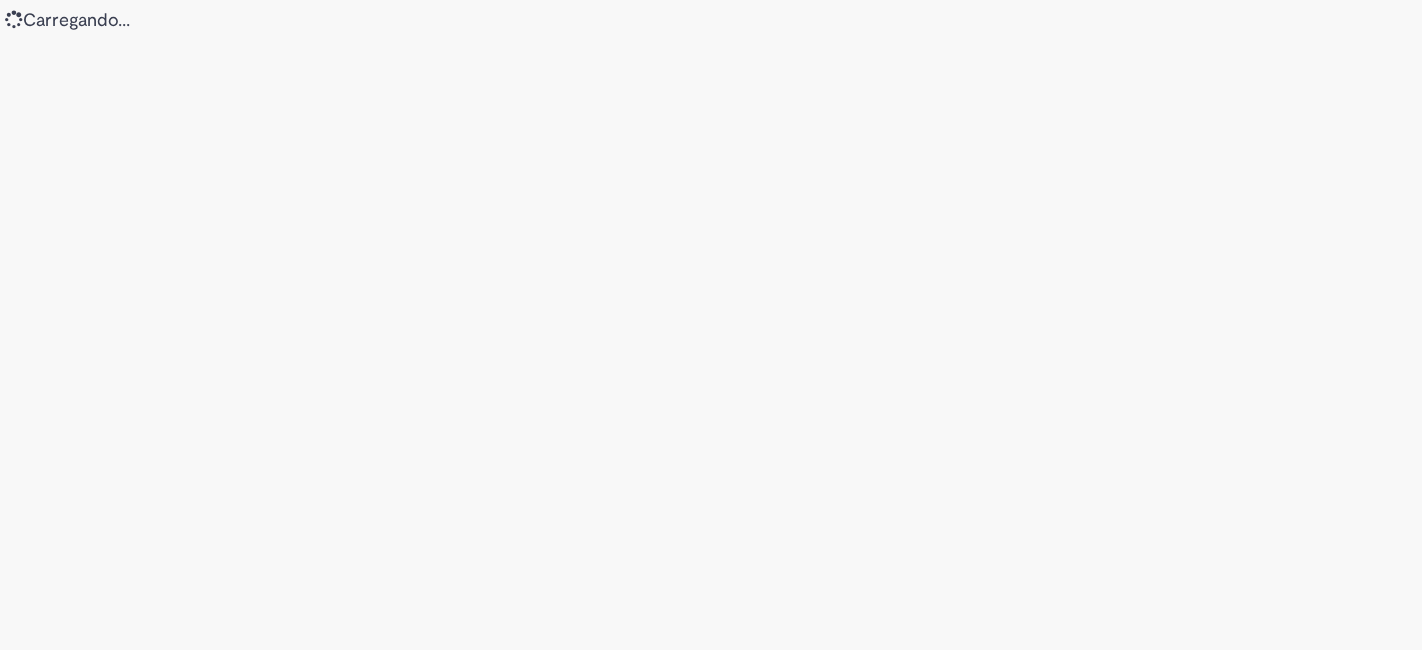 scroll, scrollTop: 0, scrollLeft: 0, axis: both 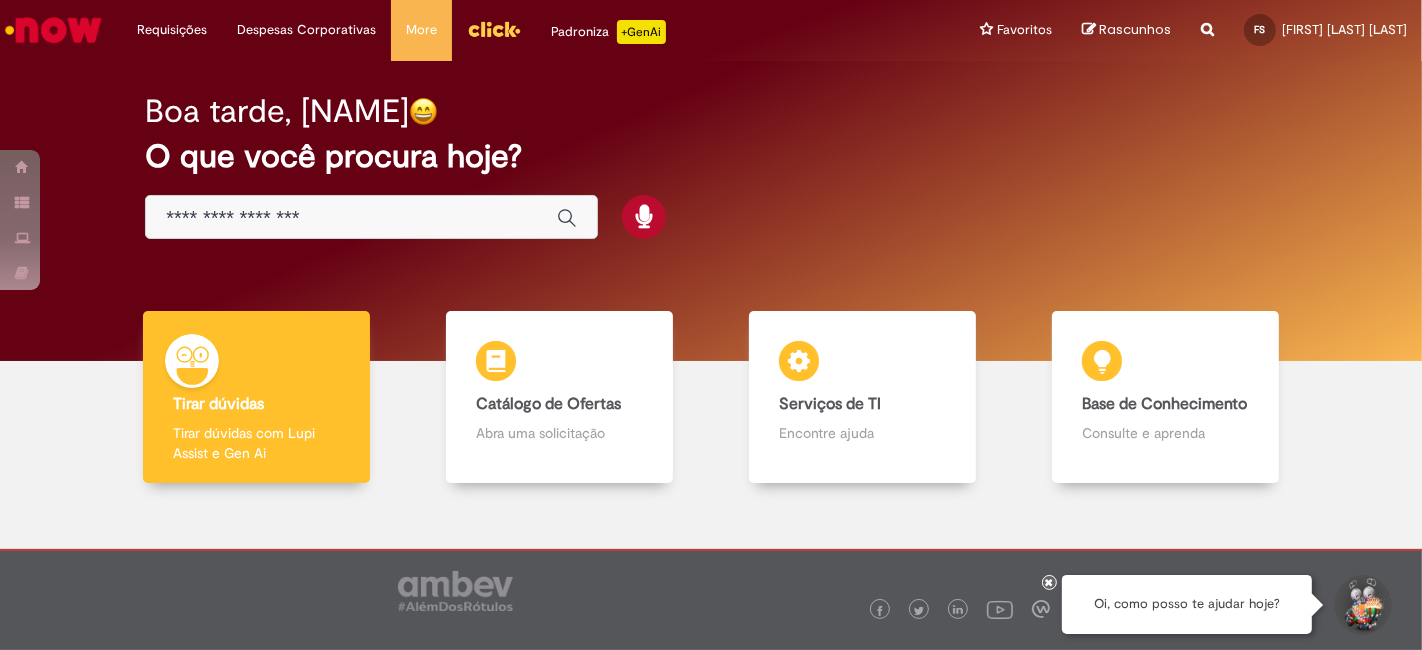 click at bounding box center [351, 218] 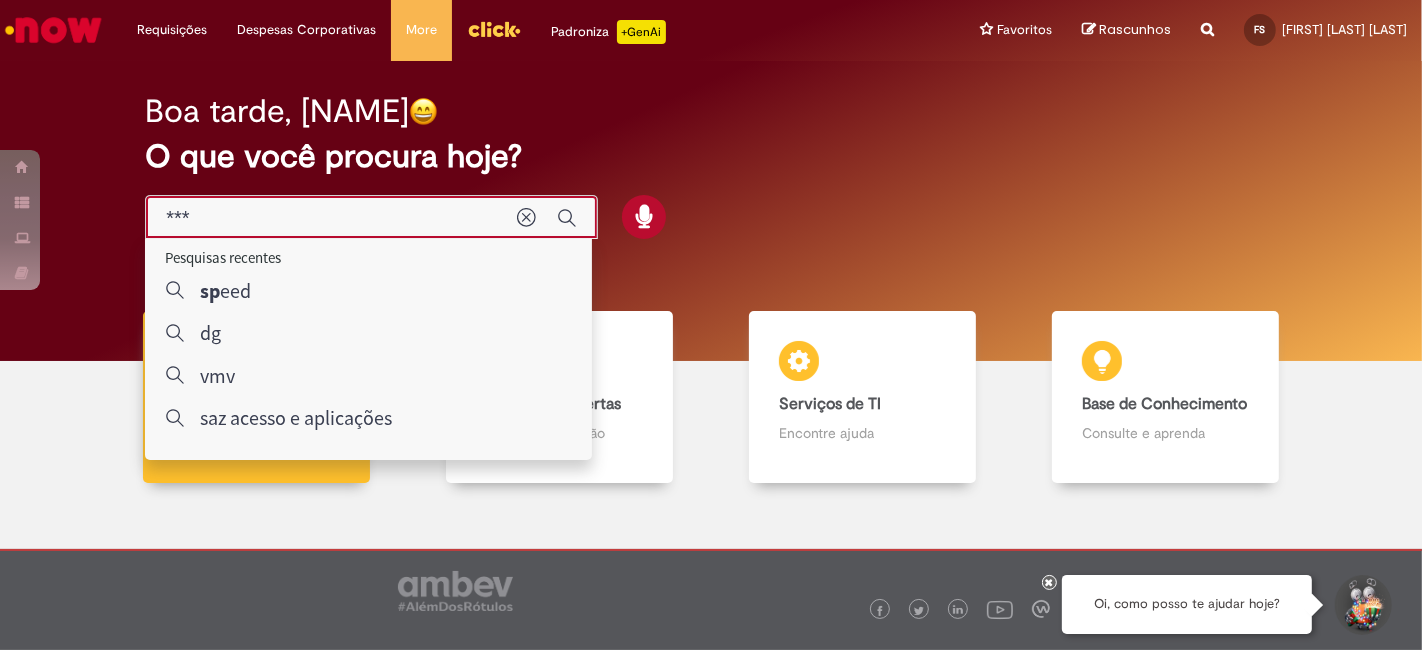 type on "****" 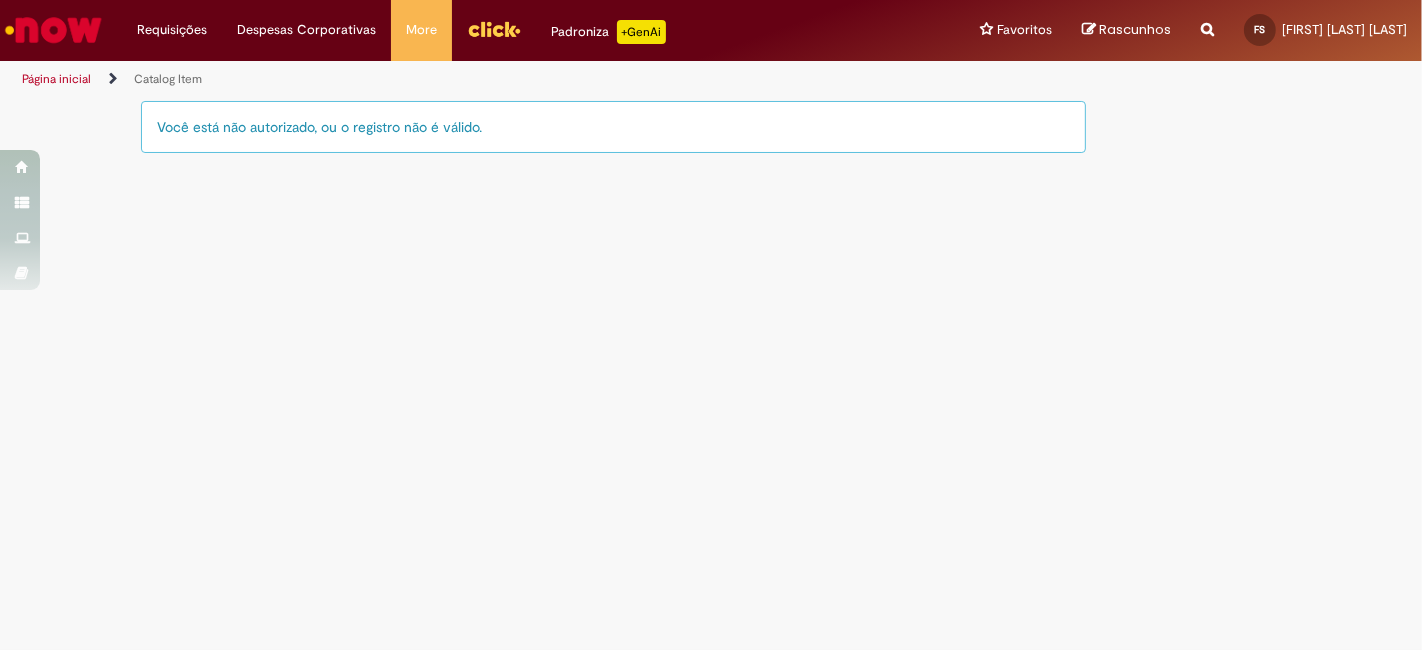 click on "Você está não autorizado, ou o registro não é válido." at bounding box center [613, 127] 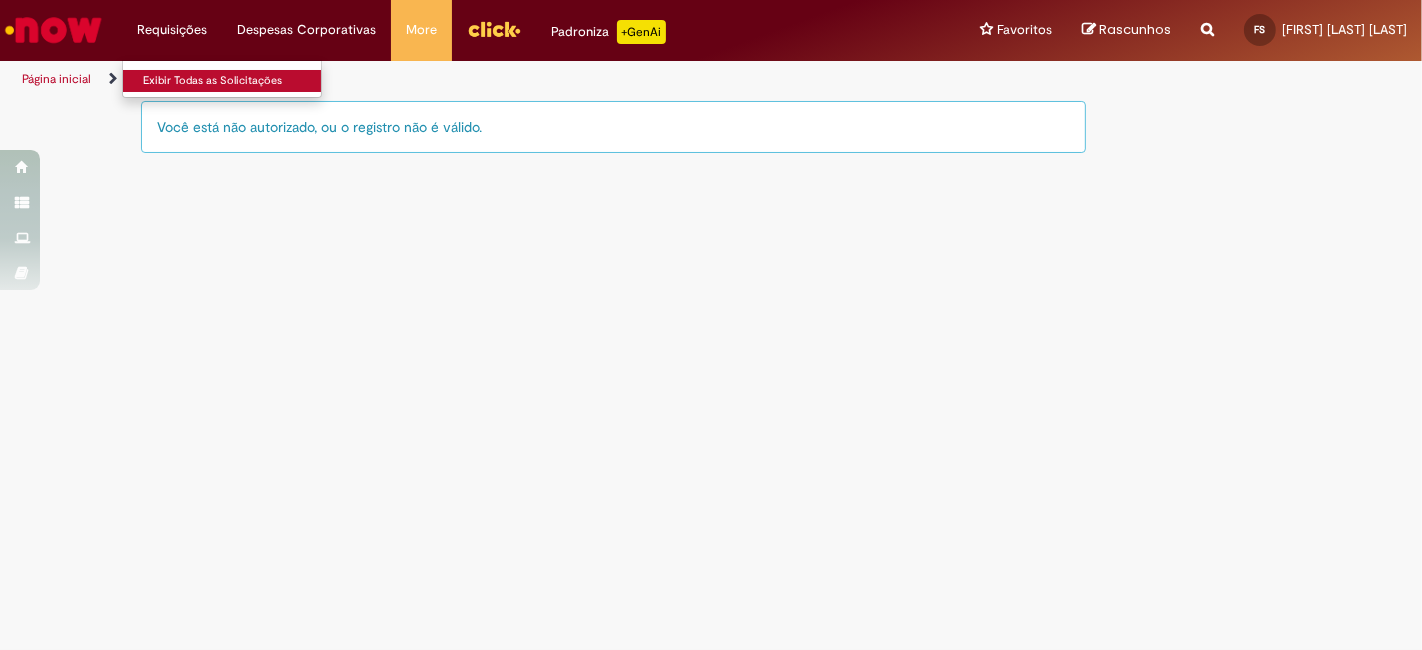 click on "Exibir Todas as Solicitações" at bounding box center [233, 81] 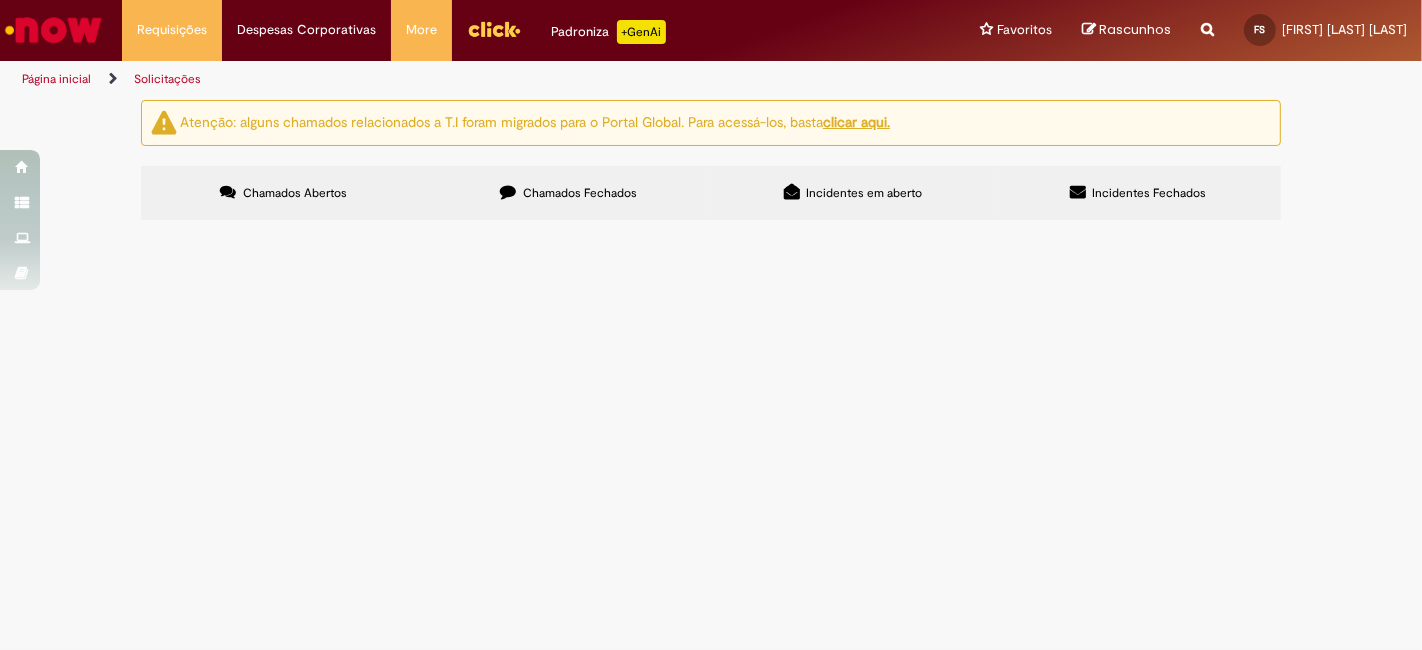 click on "Chamados Fechados" at bounding box center [568, 193] 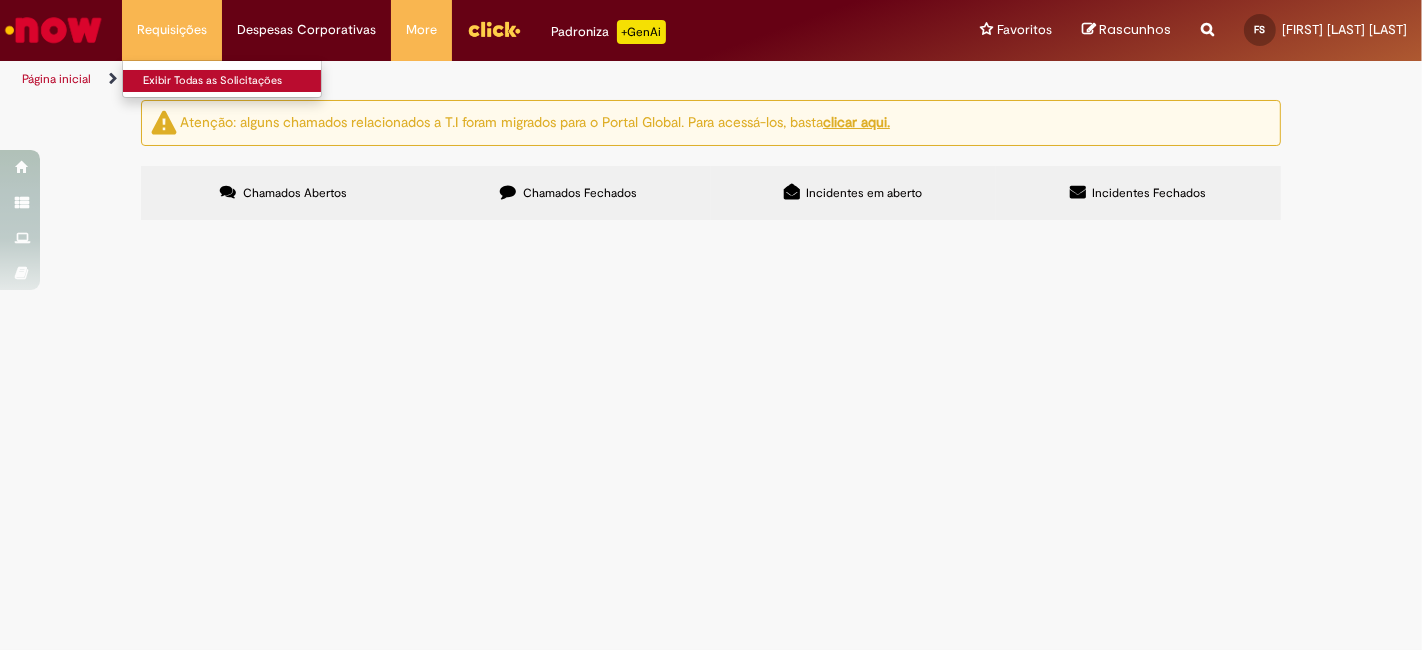 click on "Exibir Todas as Solicitações" at bounding box center [233, 81] 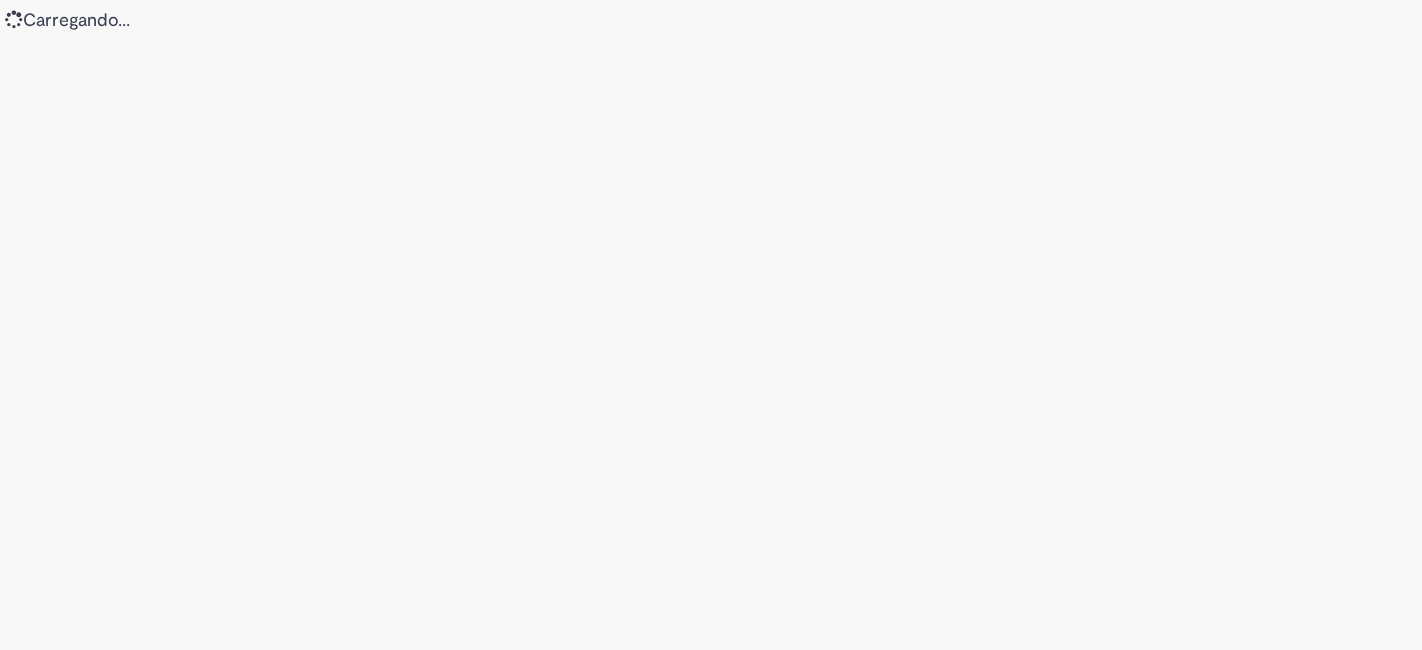 scroll, scrollTop: 0, scrollLeft: 0, axis: both 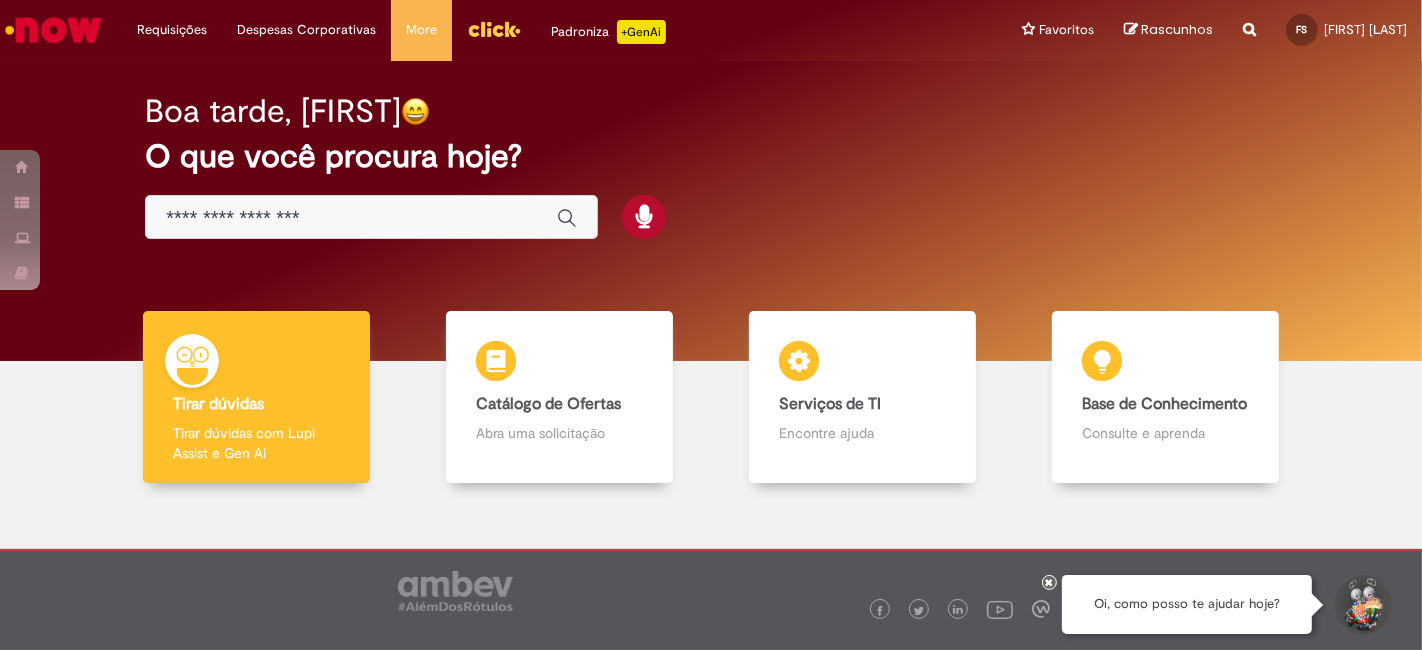 click on "Boa tarde, [FIRST]
O que você procura hoje?" at bounding box center [711, 167] 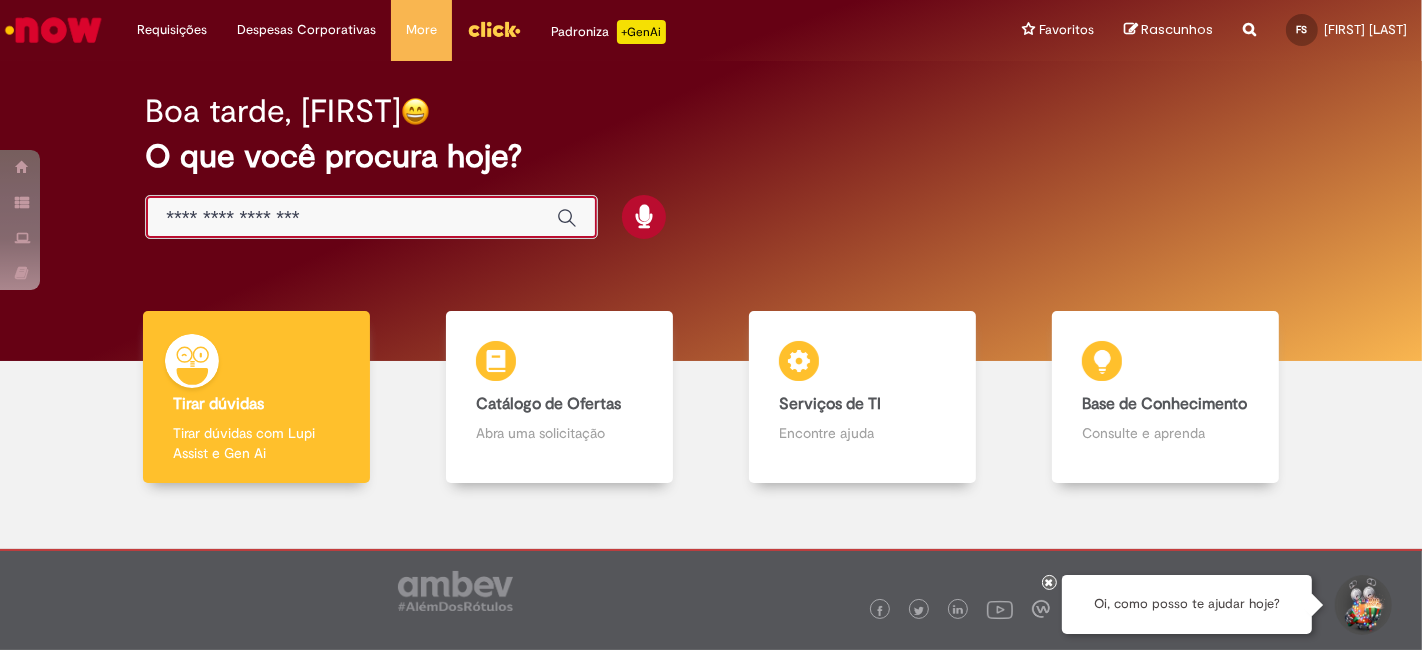 click at bounding box center (351, 218) 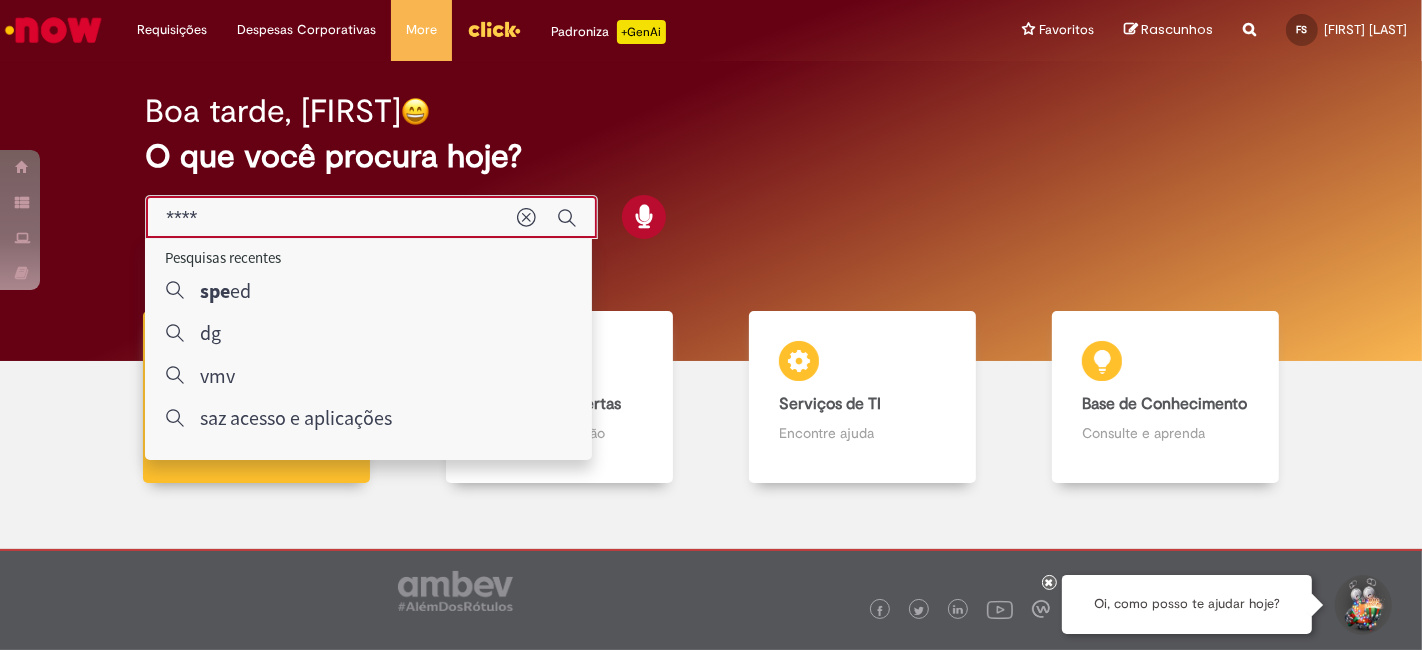 type on "*****" 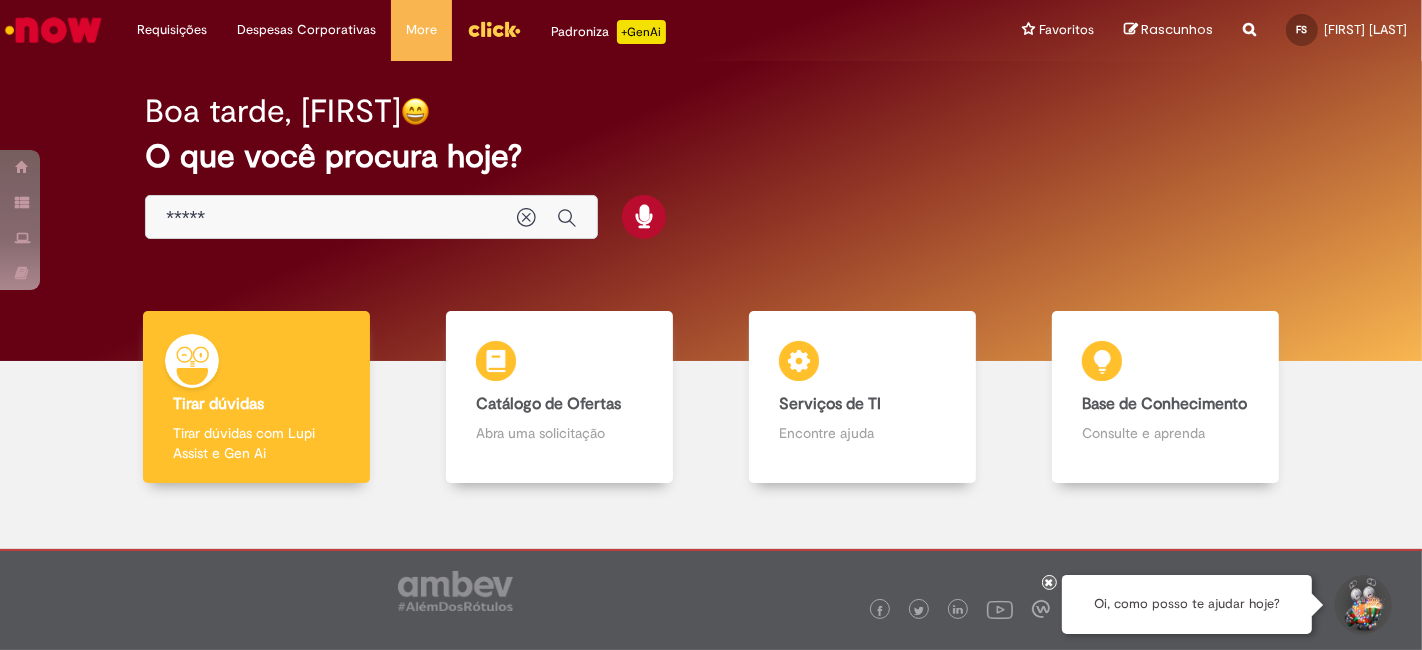 click on "*****" at bounding box center [331, 218] 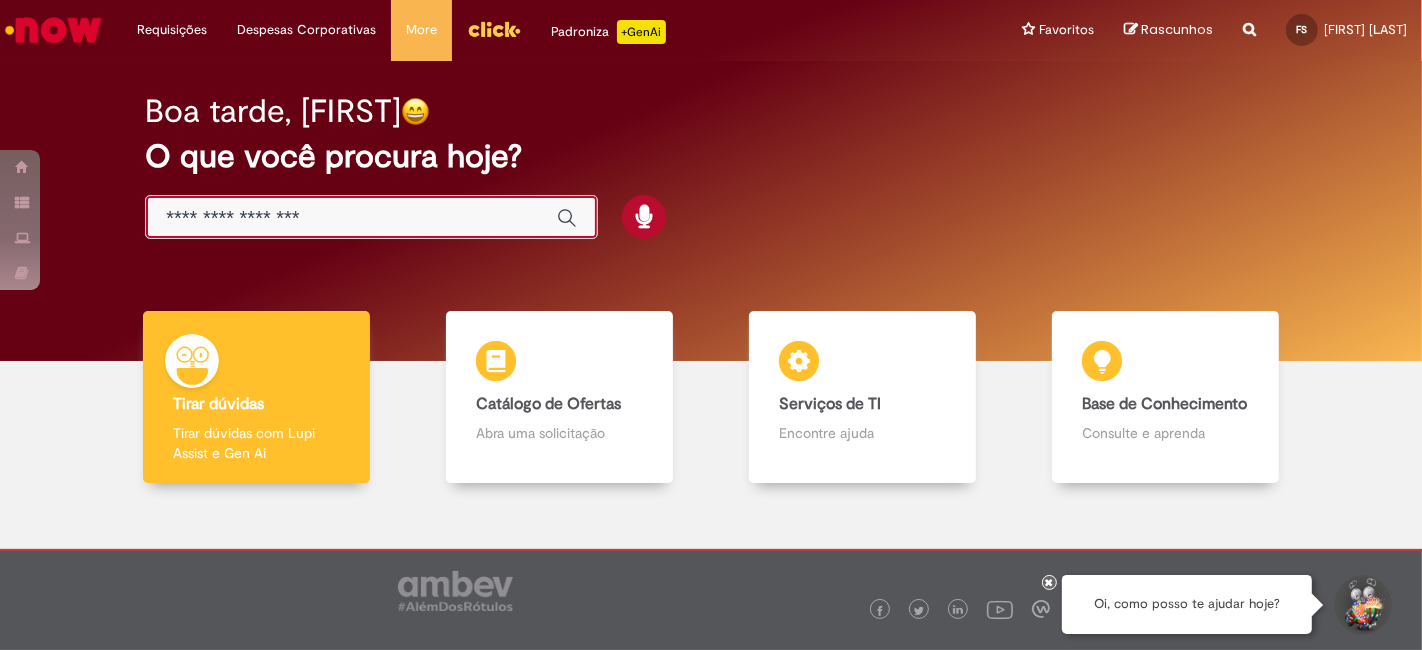 click at bounding box center (351, 218) 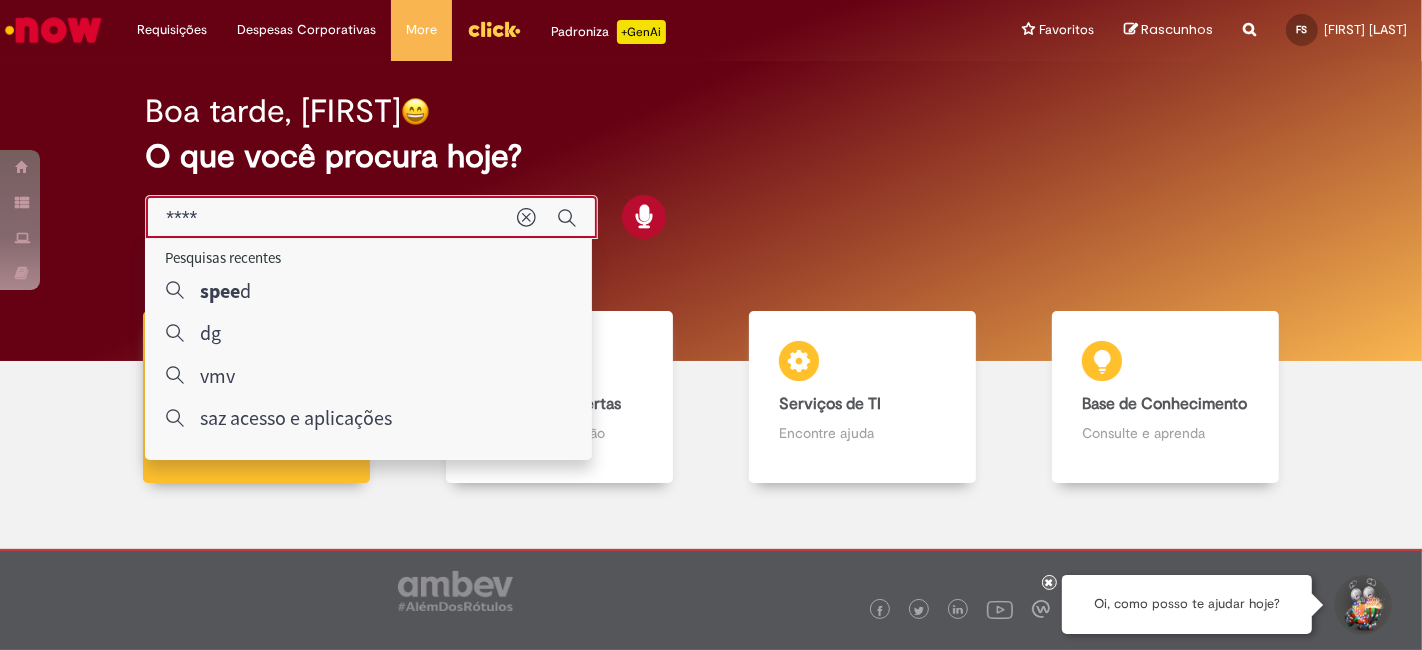 type on "*****" 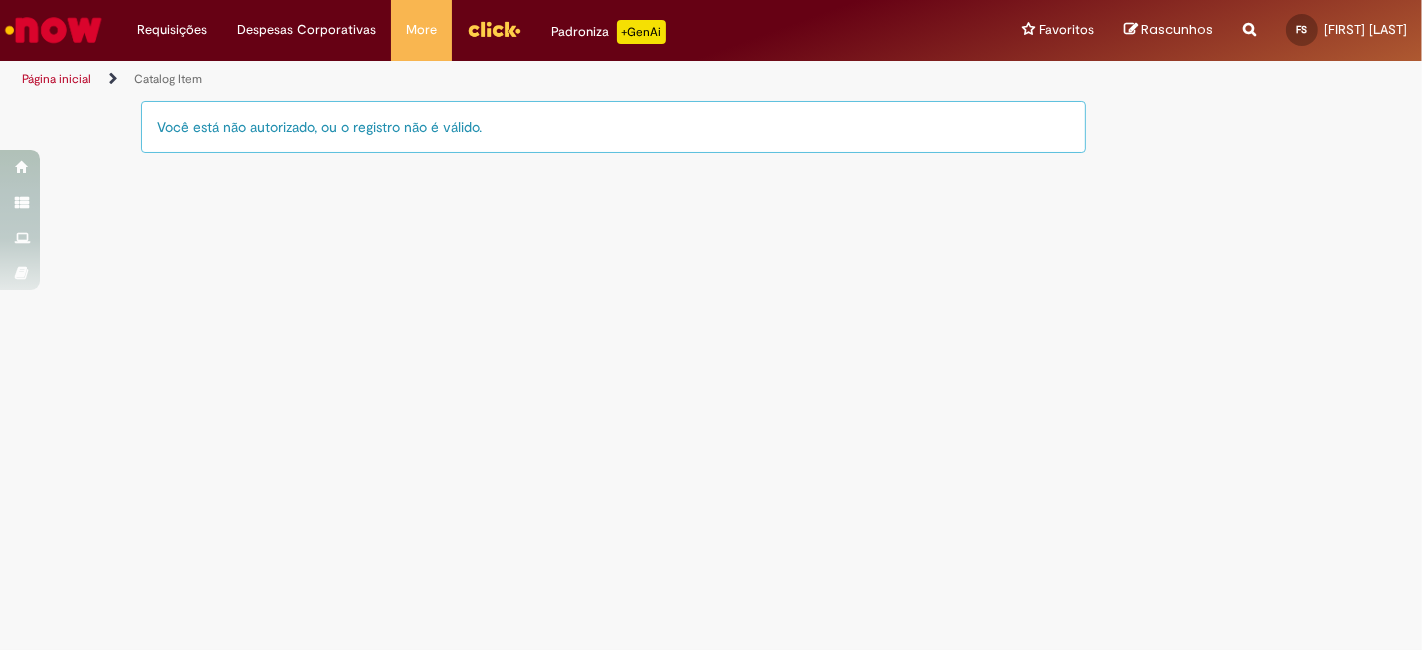 click at bounding box center (53, 30) 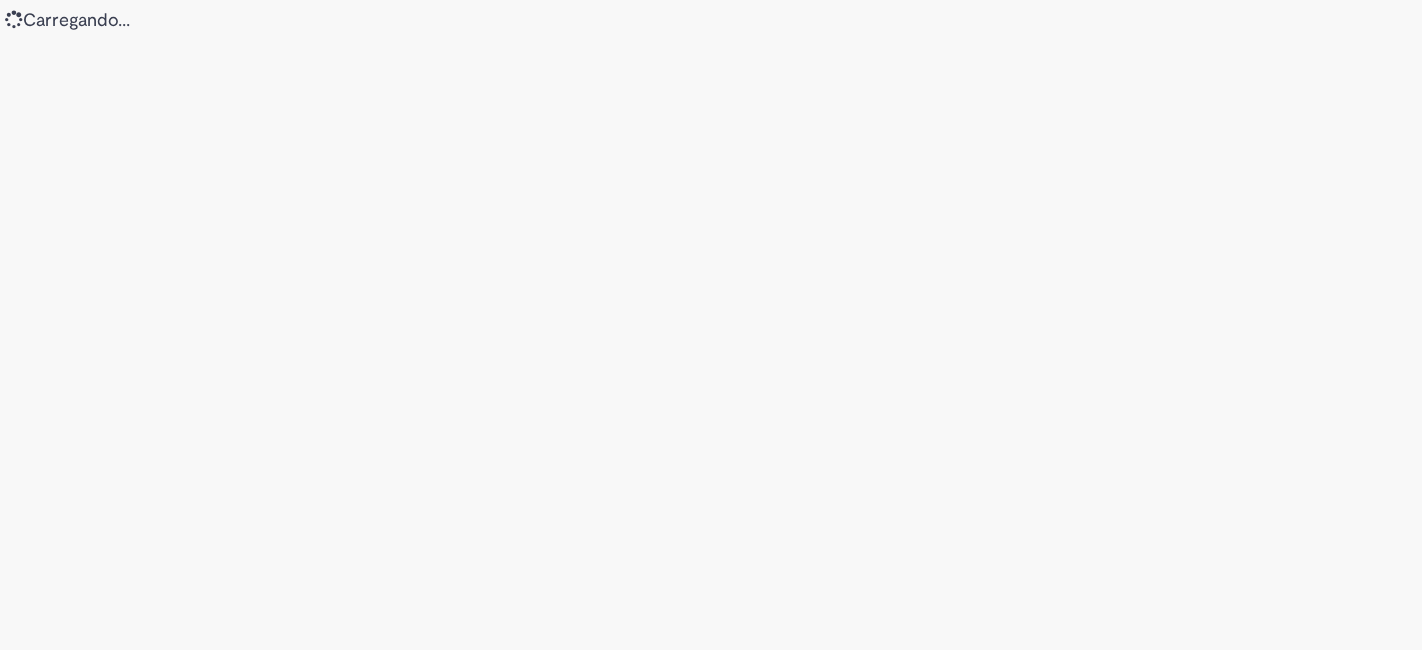 scroll, scrollTop: 0, scrollLeft: 0, axis: both 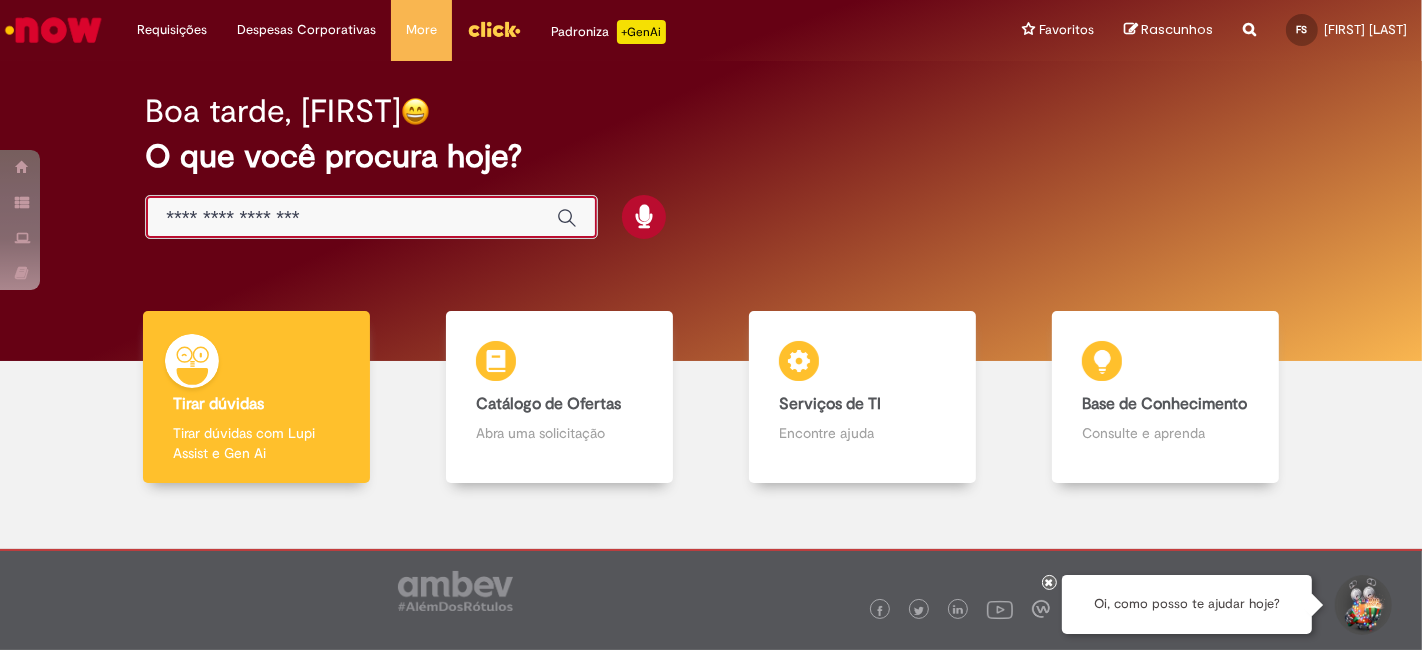 click at bounding box center (351, 218) 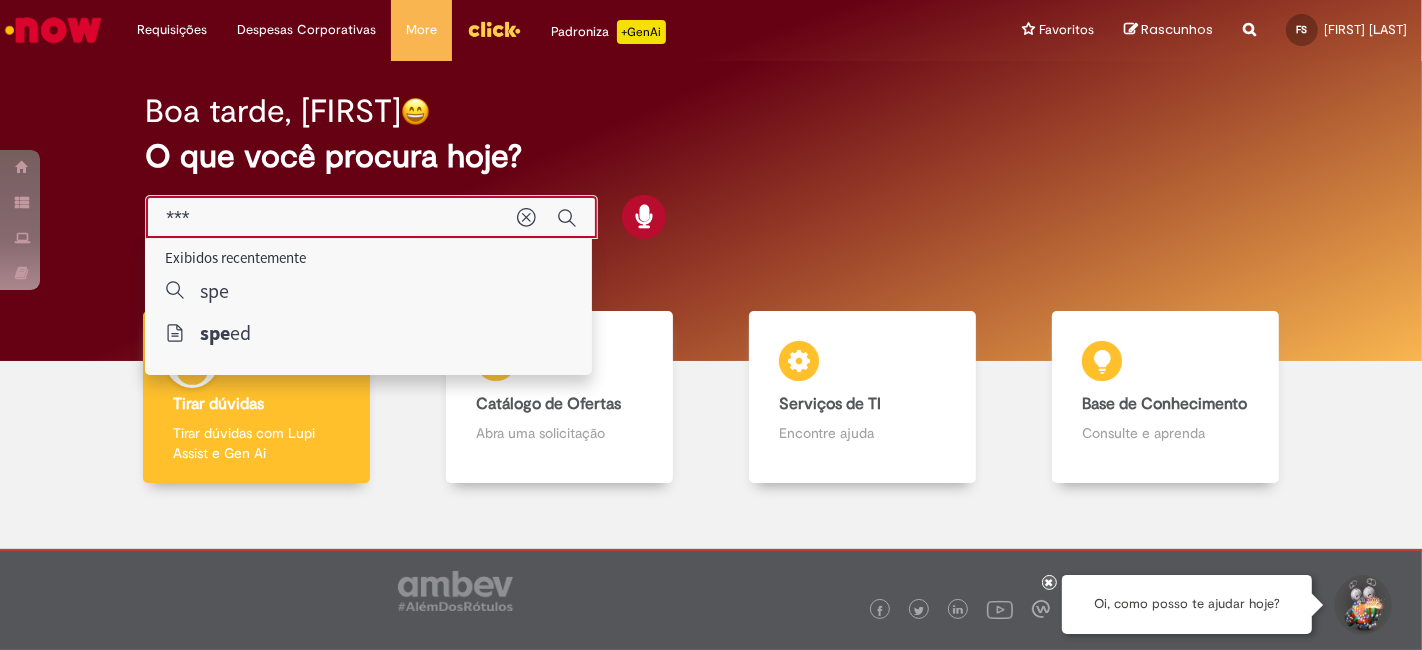type on "****" 